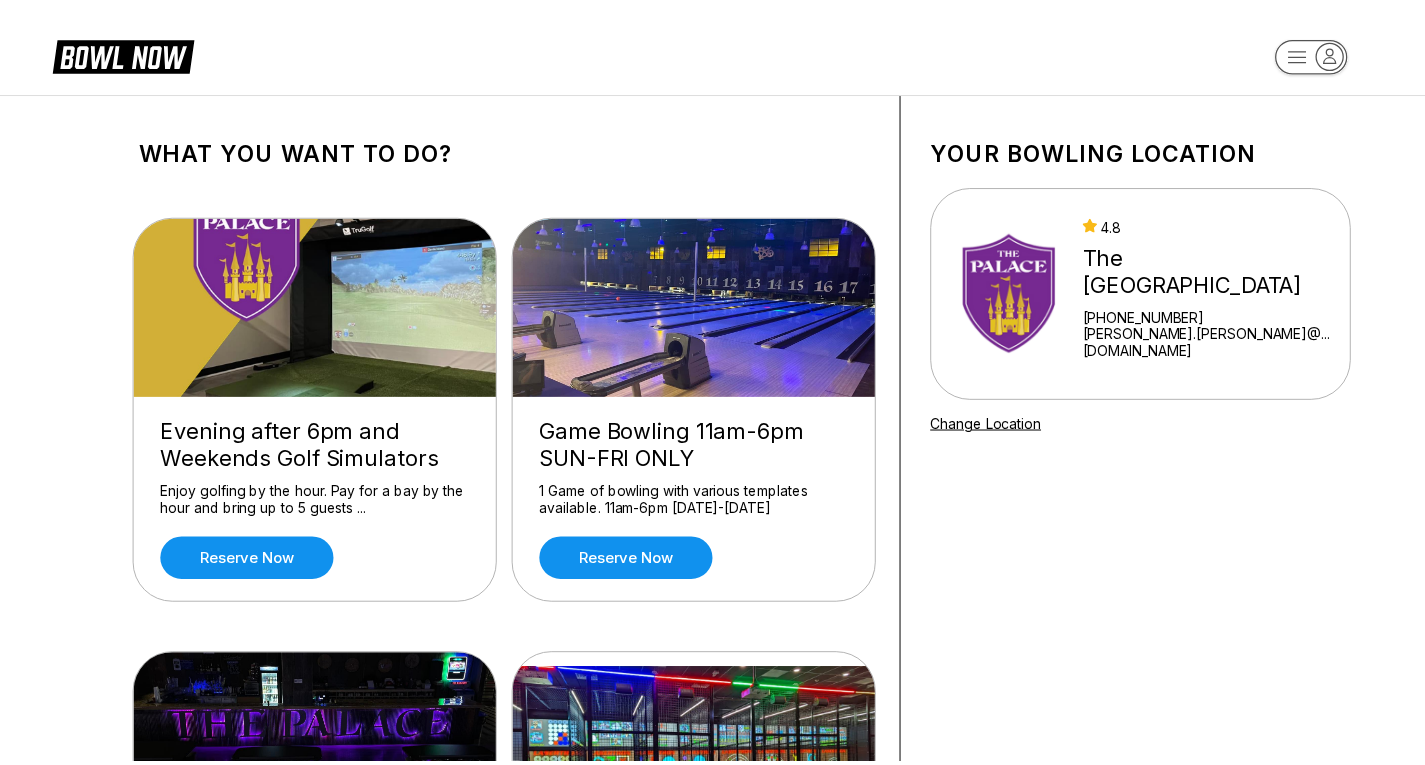 scroll, scrollTop: 0, scrollLeft: 0, axis: both 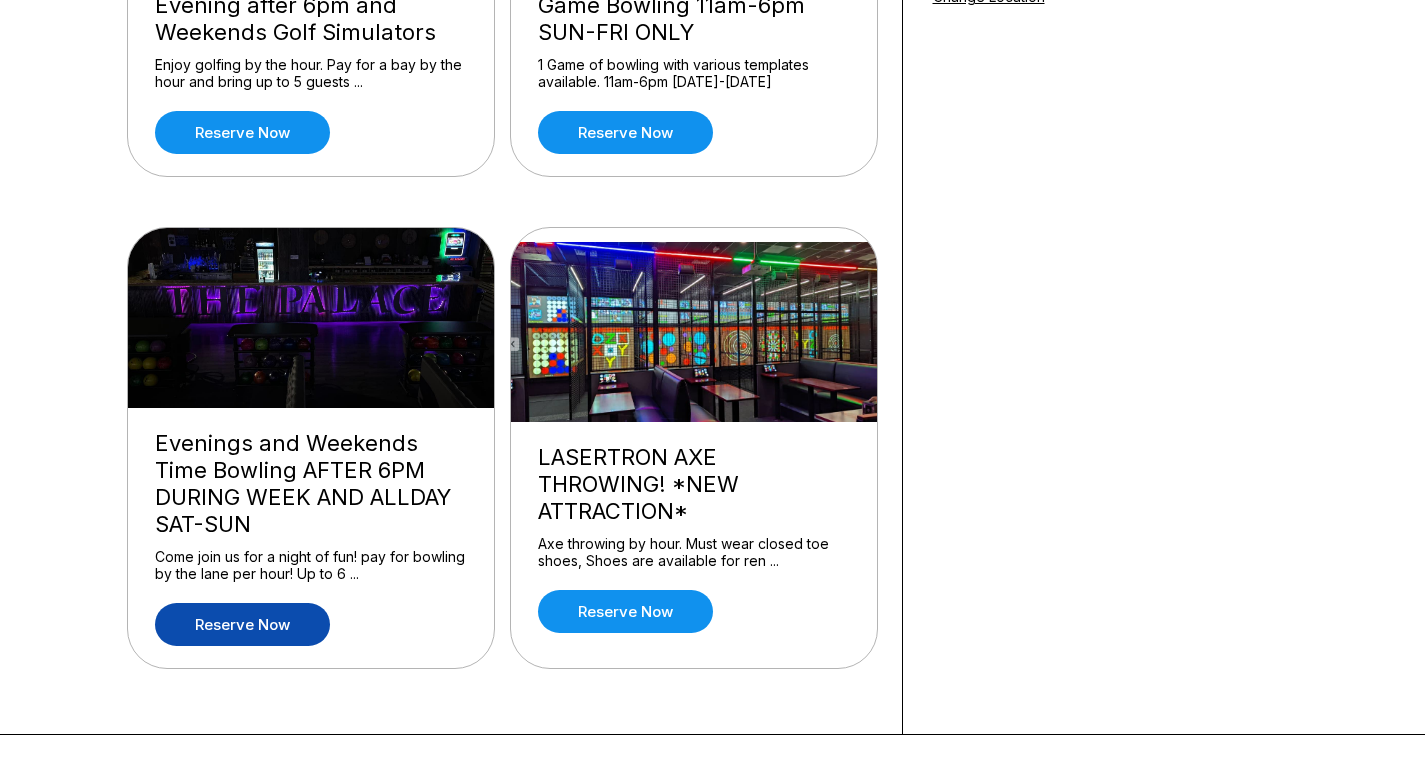 click on "Reserve now" at bounding box center [242, 624] 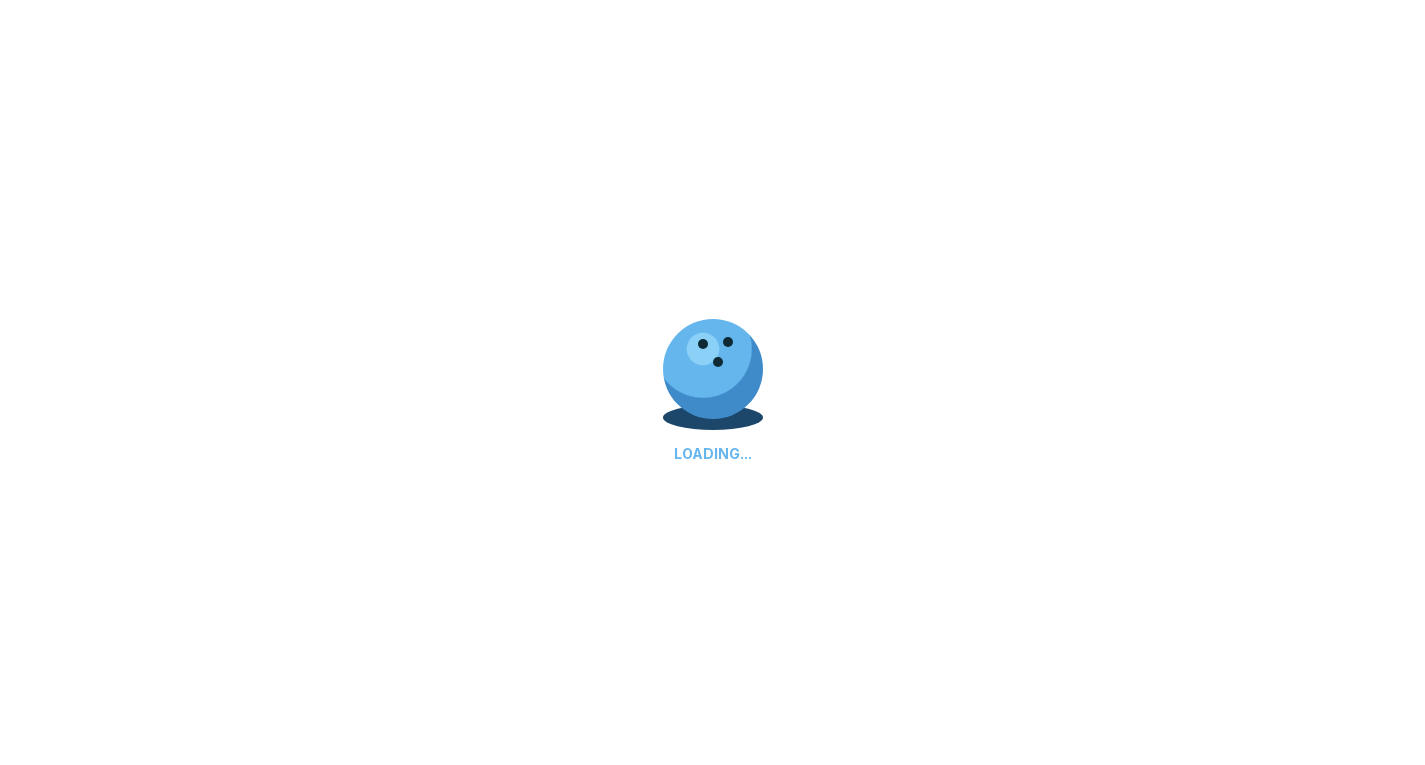 scroll, scrollTop: 0, scrollLeft: 0, axis: both 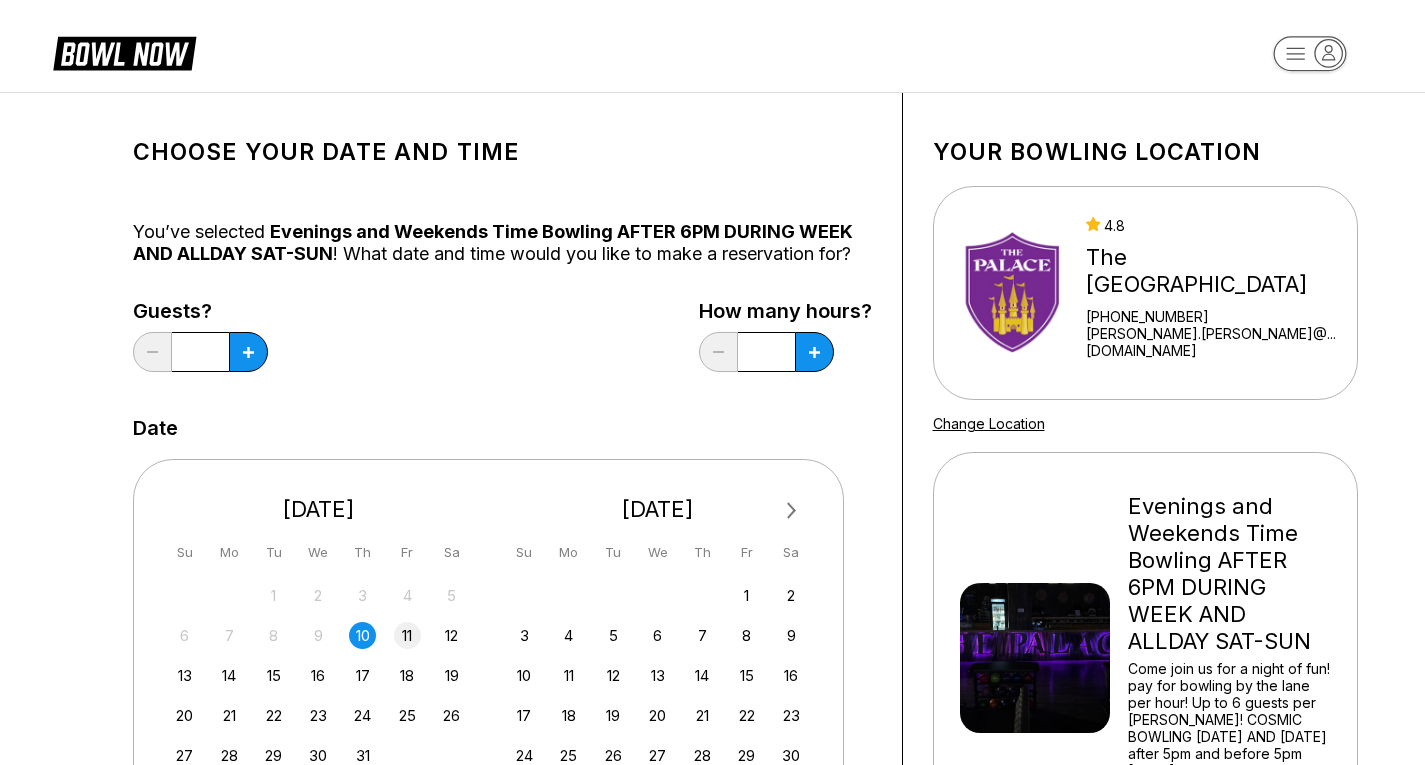 click on "11" at bounding box center [407, 635] 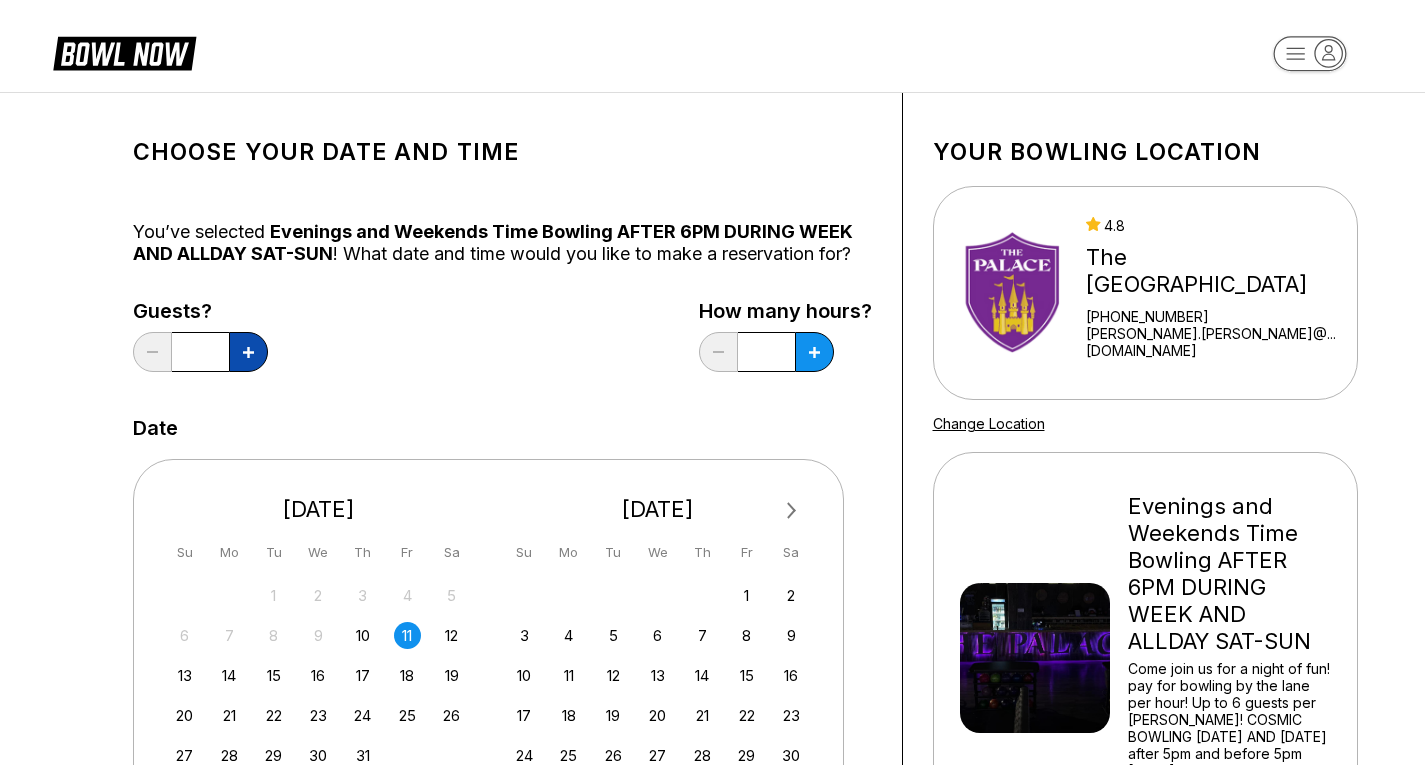 click 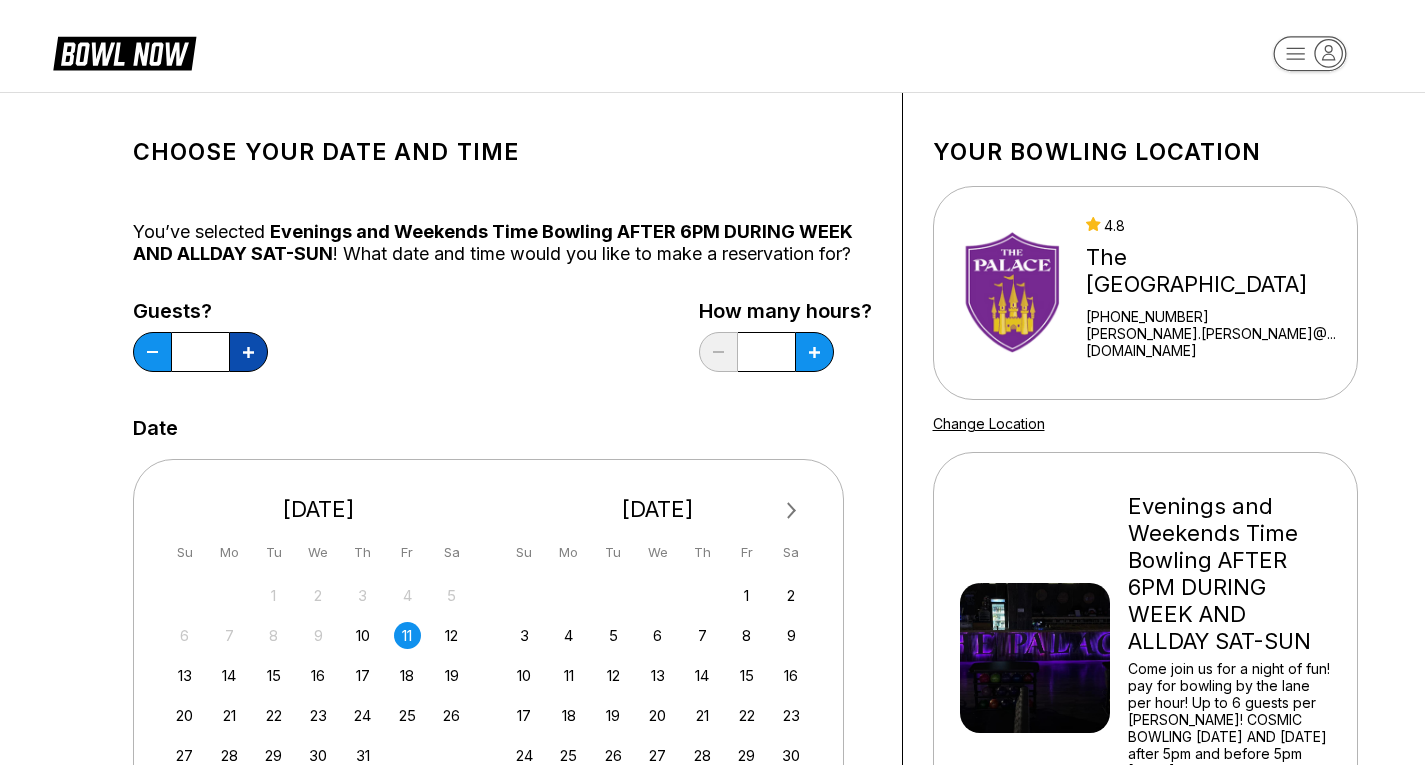 click 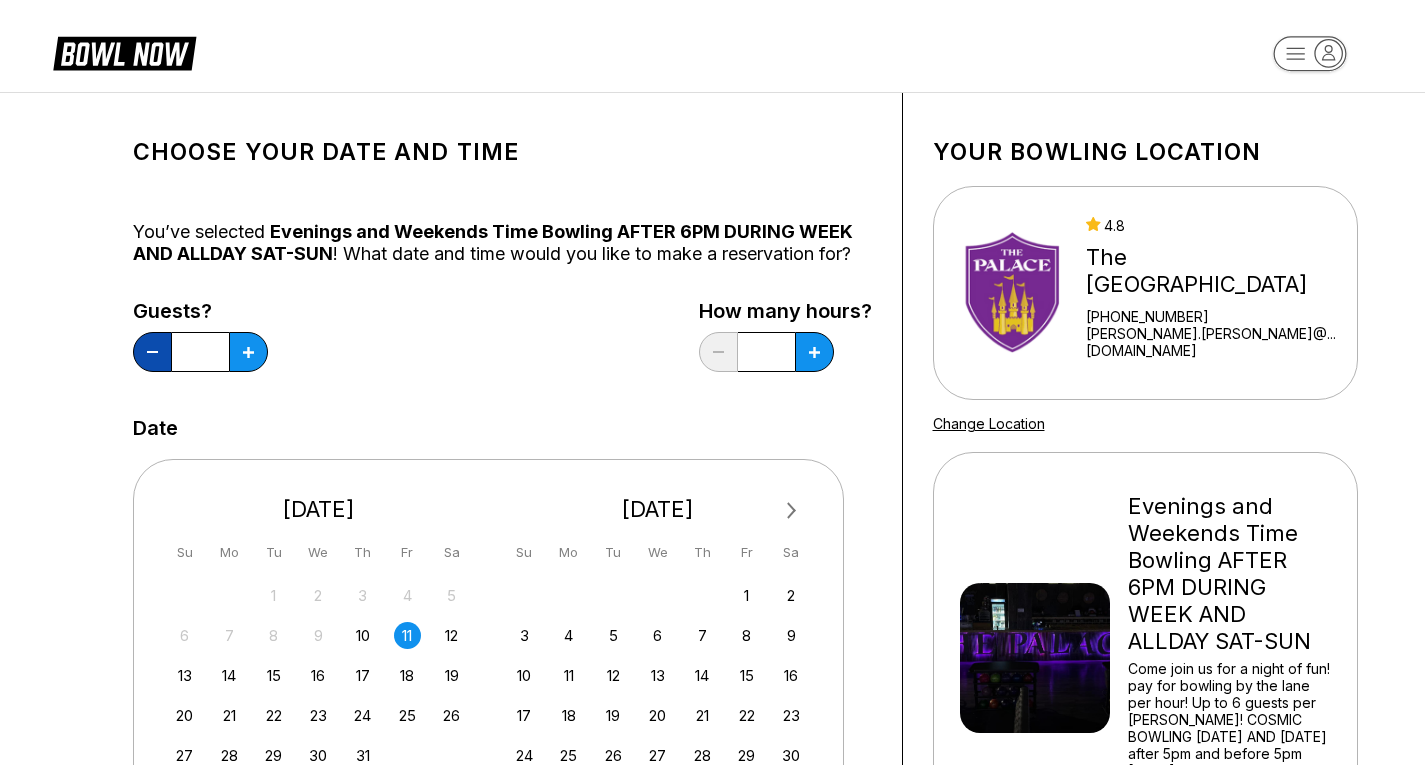 click 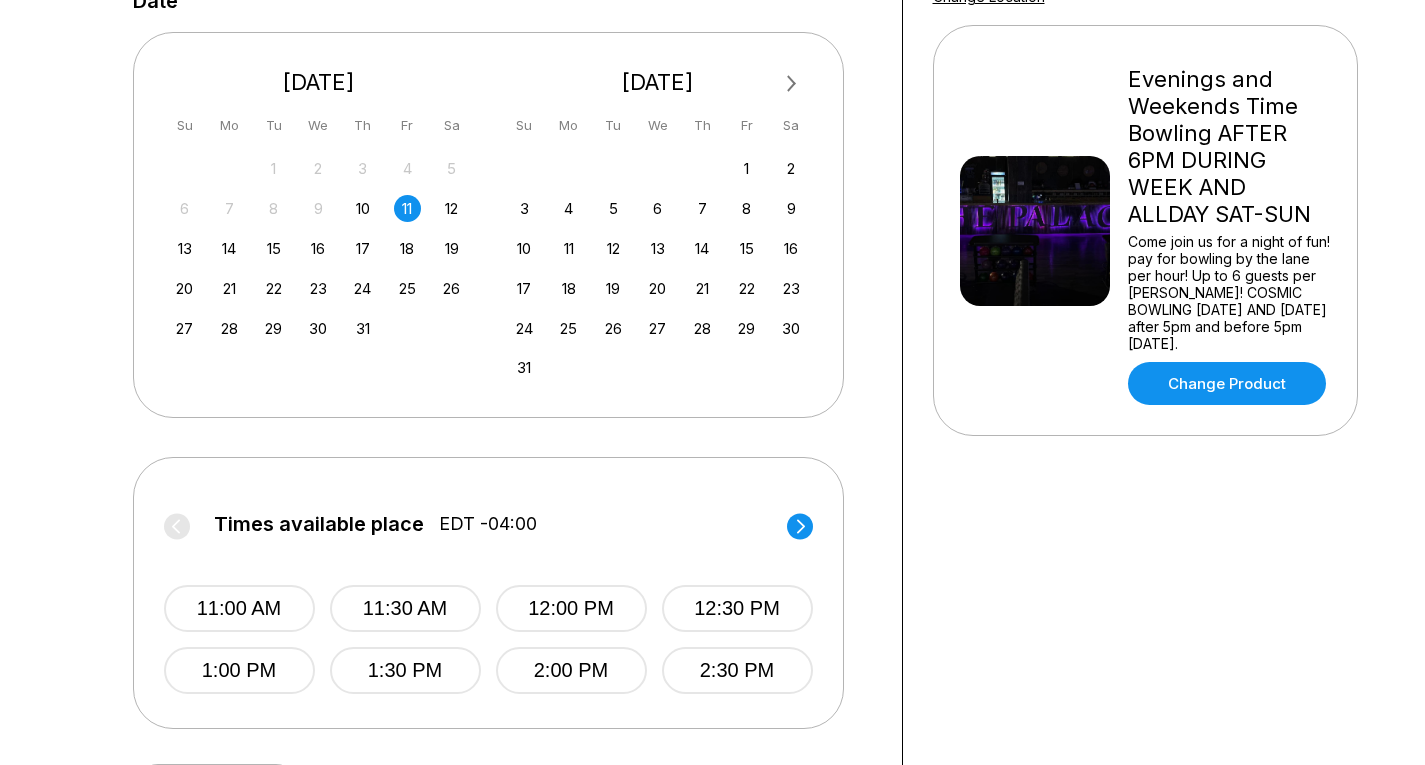 scroll, scrollTop: 614, scrollLeft: 0, axis: vertical 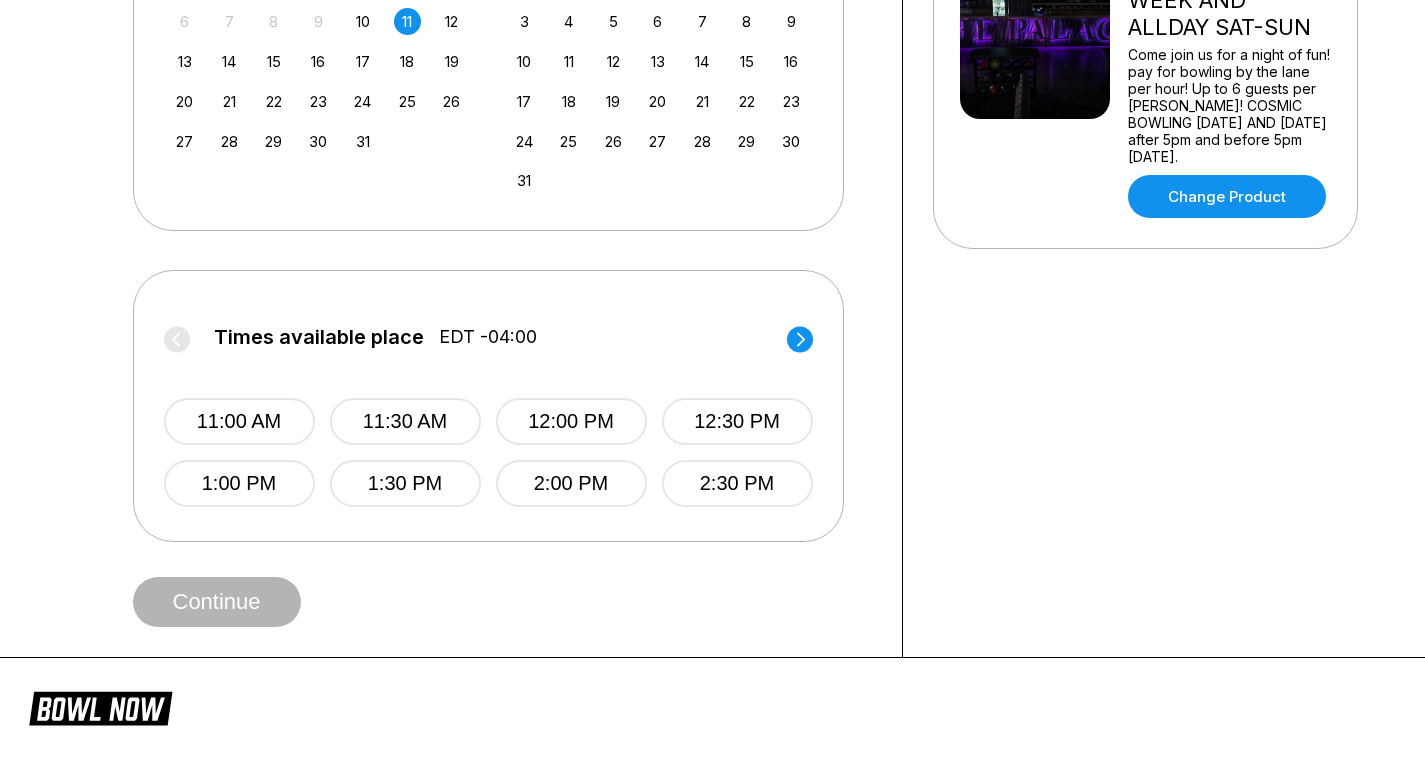 click 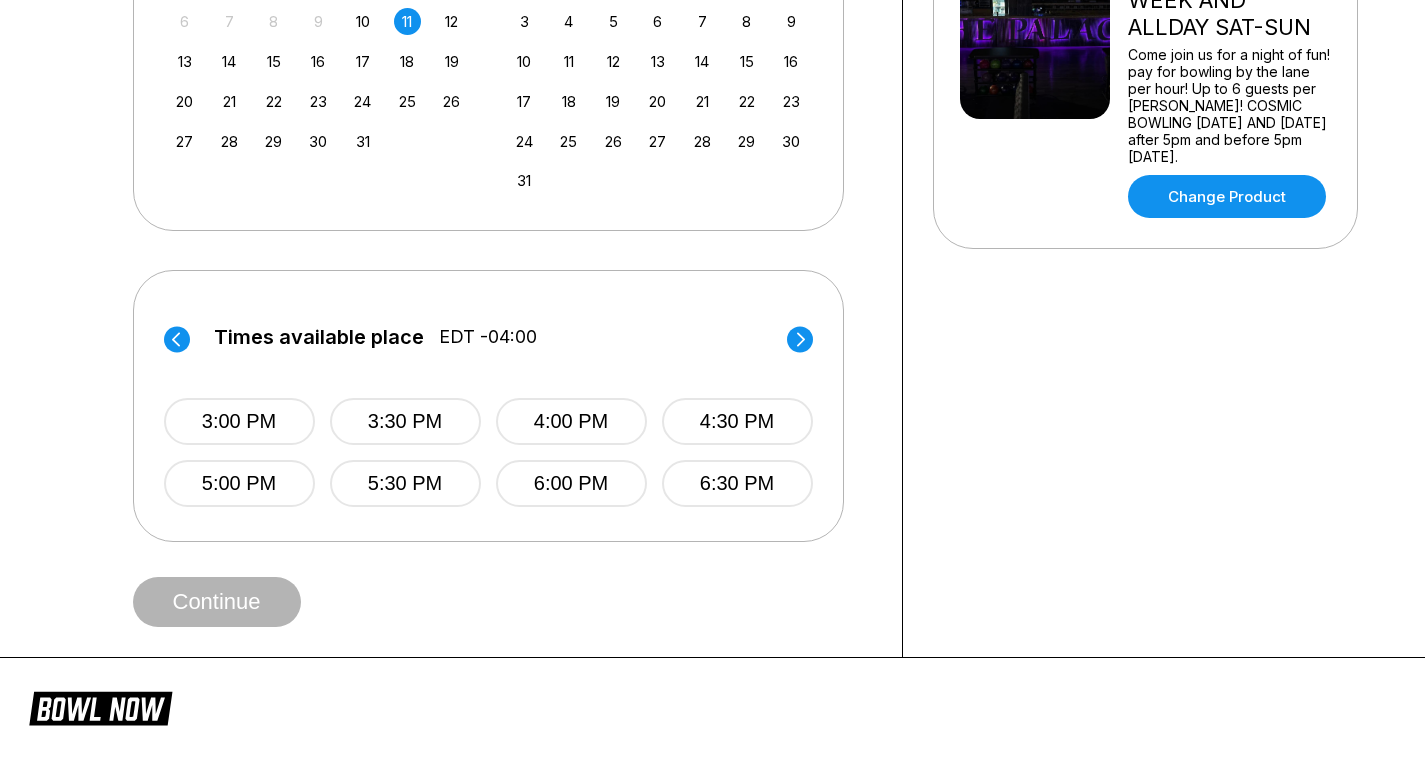 click 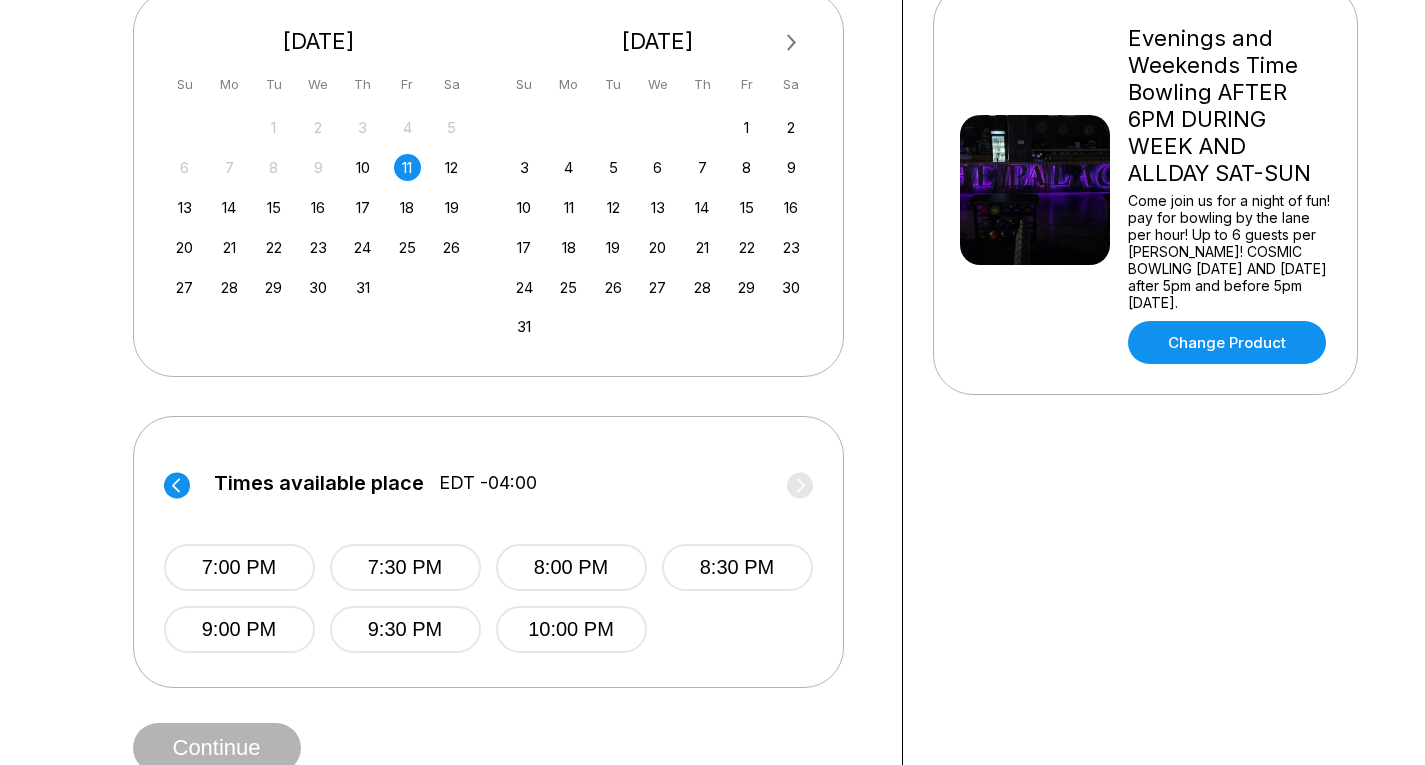 scroll, scrollTop: 485, scrollLeft: 0, axis: vertical 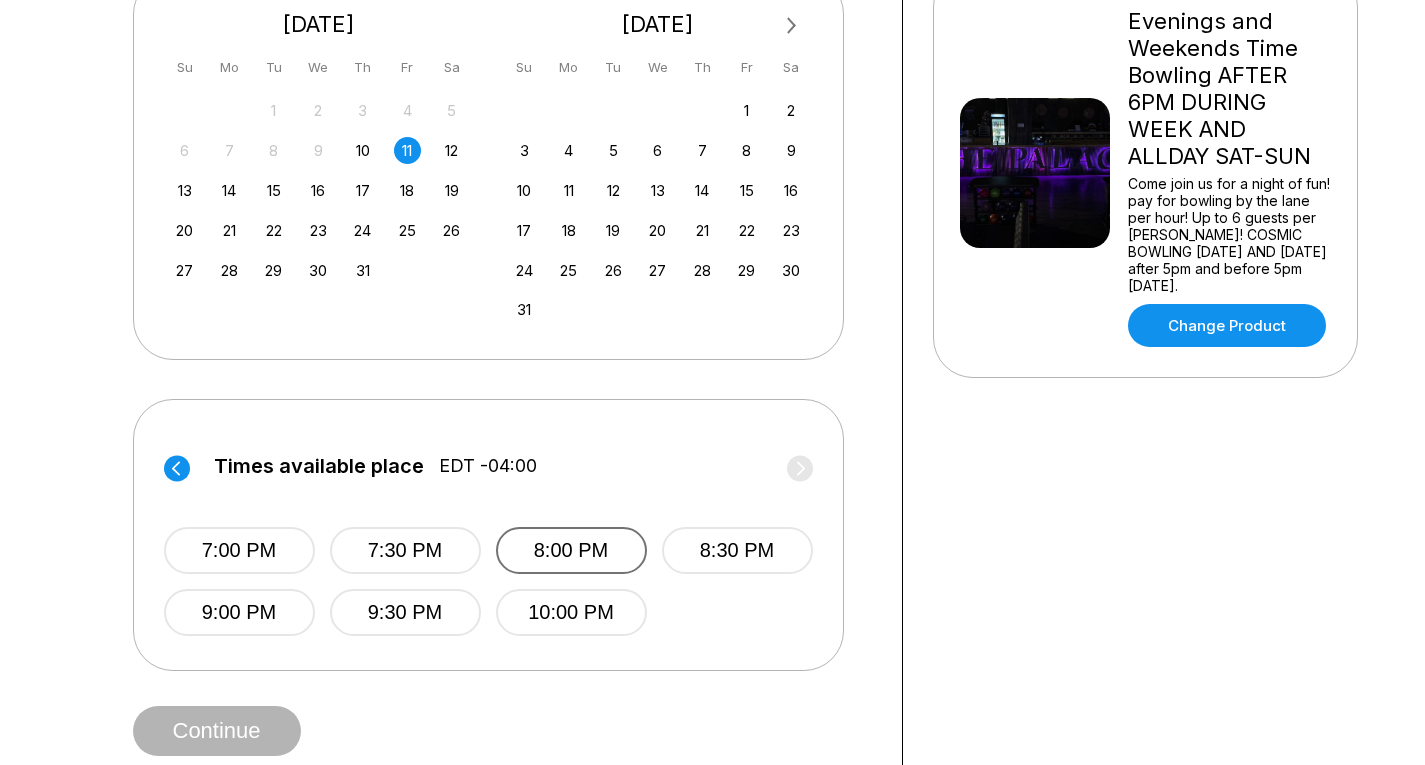 click on "8:00 PM" at bounding box center [571, 550] 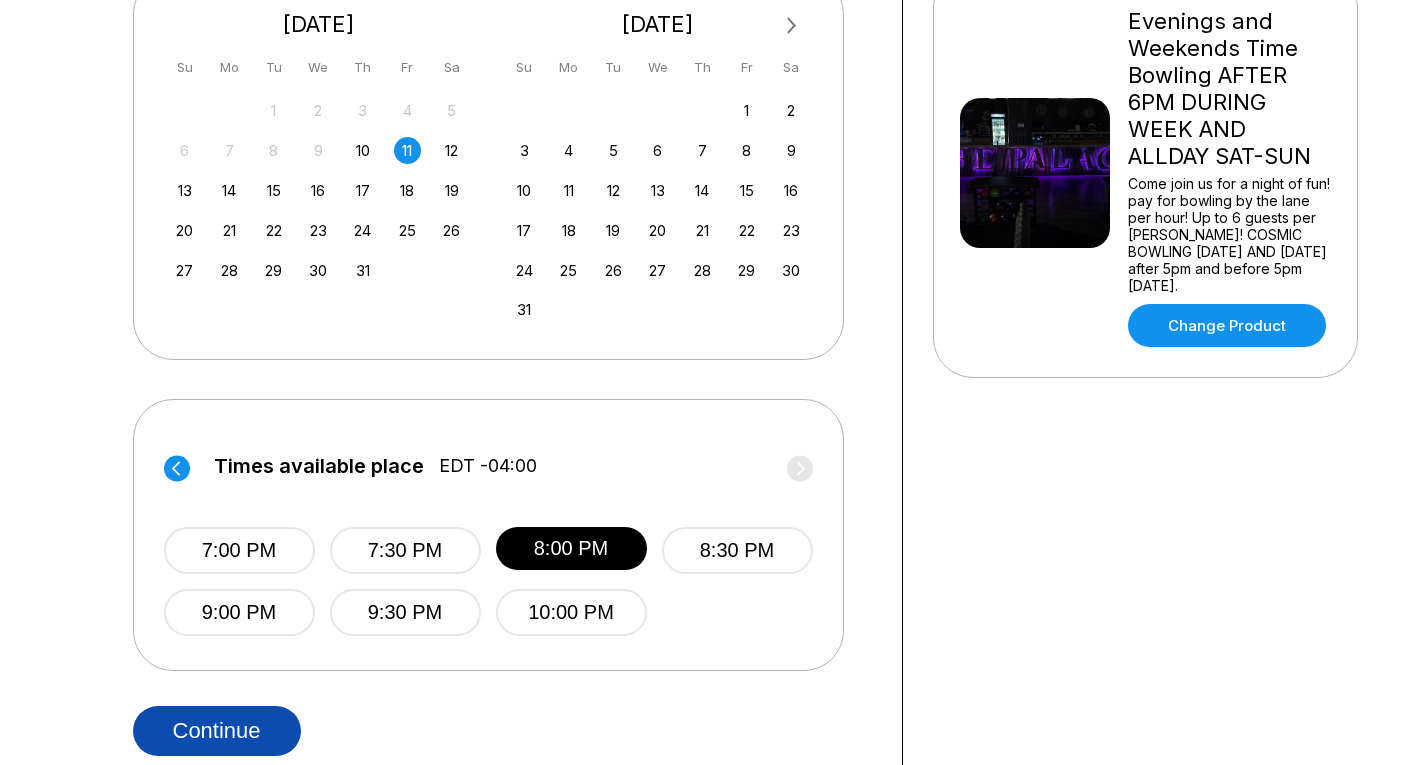 click on "Continue" at bounding box center [217, 731] 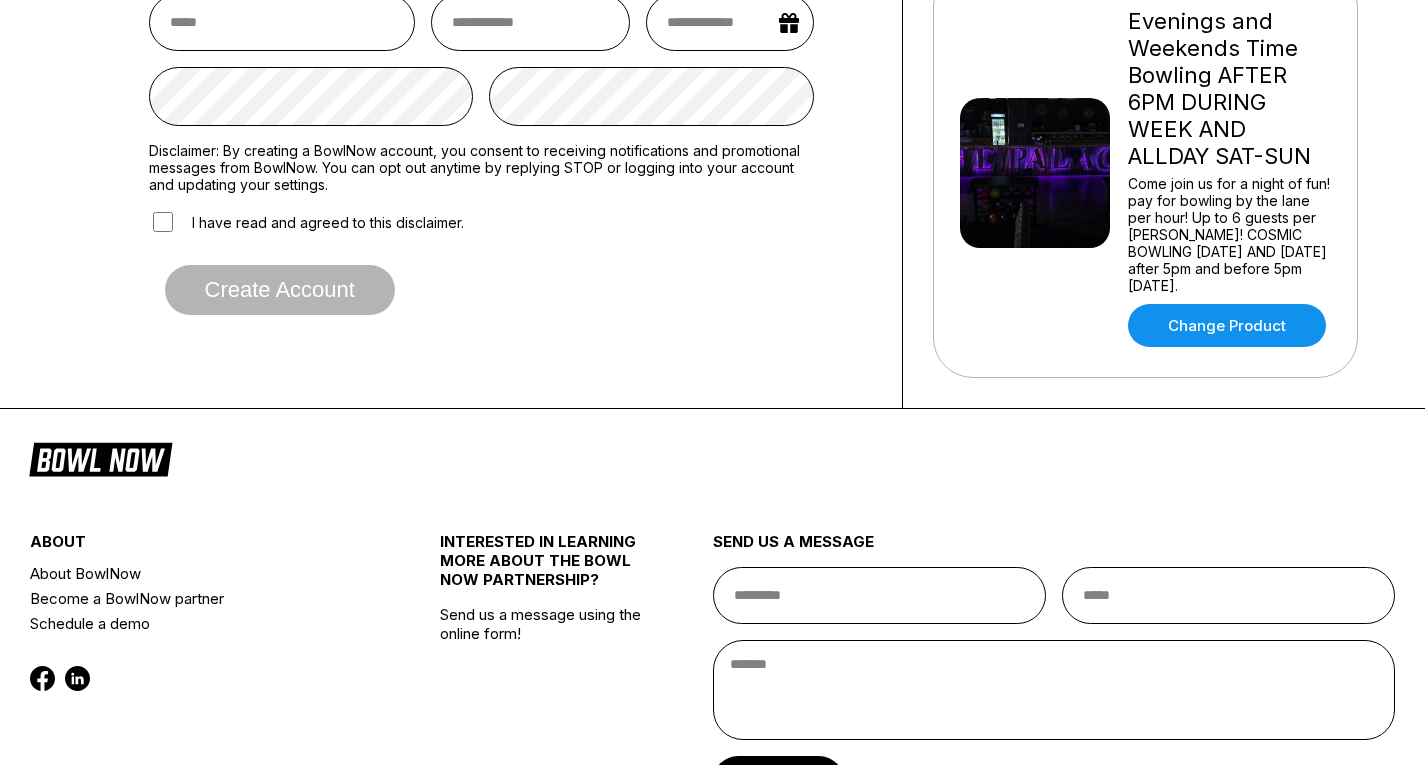 scroll, scrollTop: 0, scrollLeft: 0, axis: both 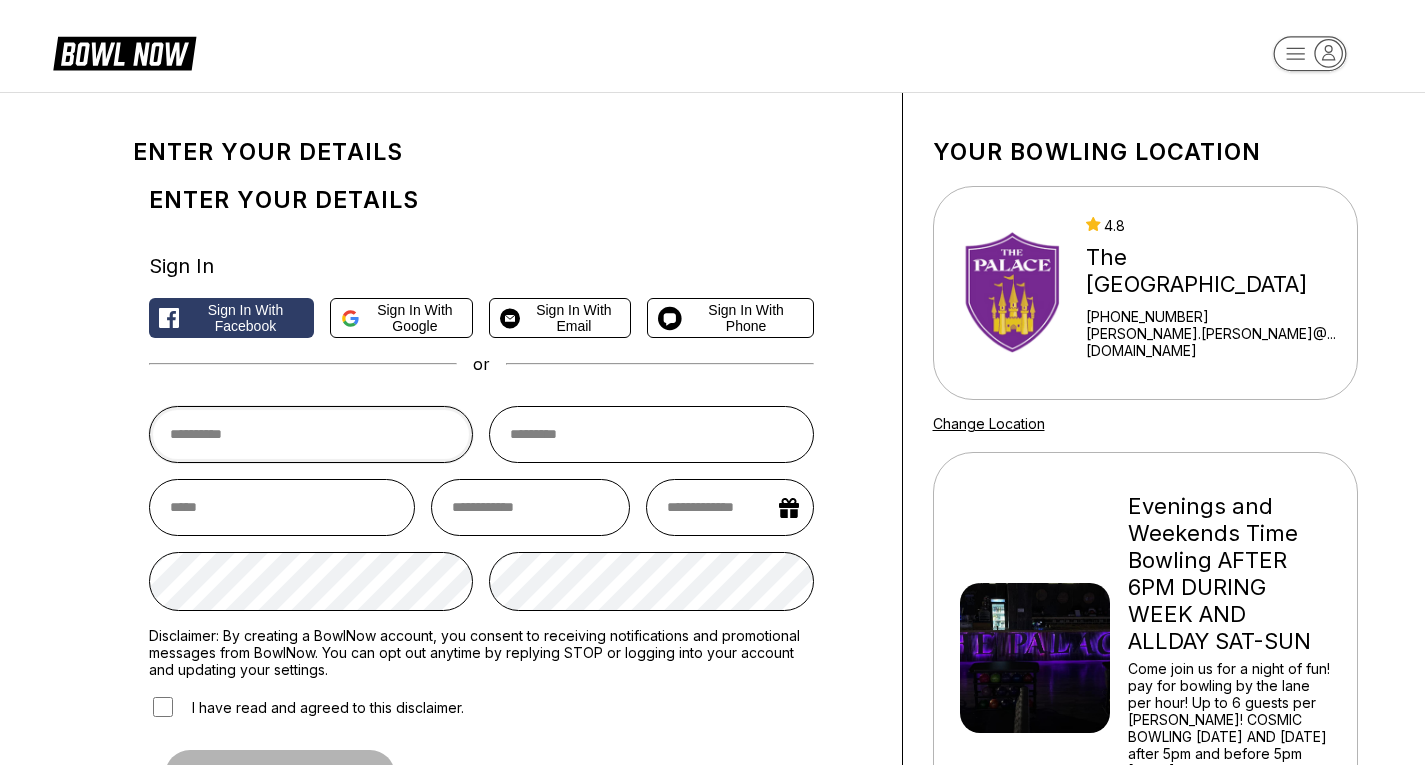 click at bounding box center [311, 434] 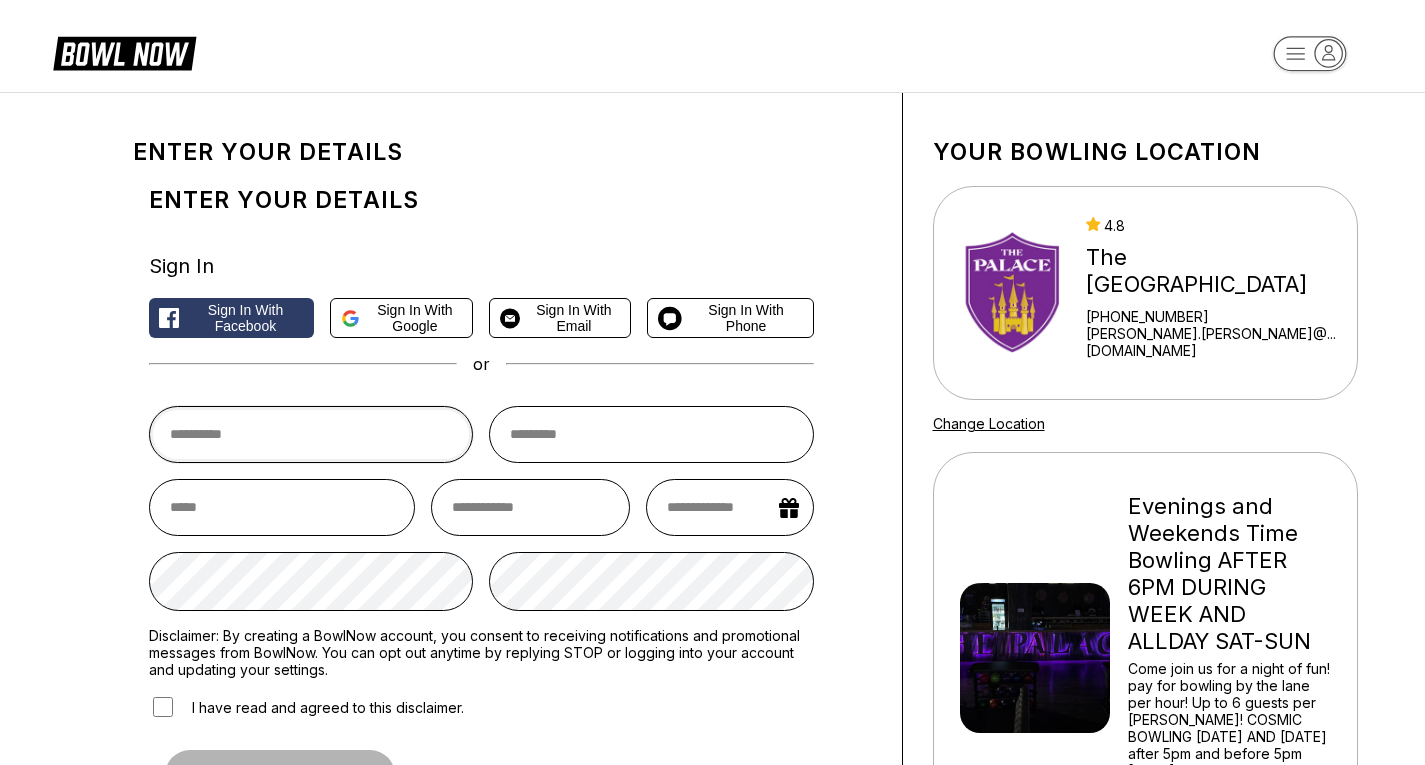 type on "******" 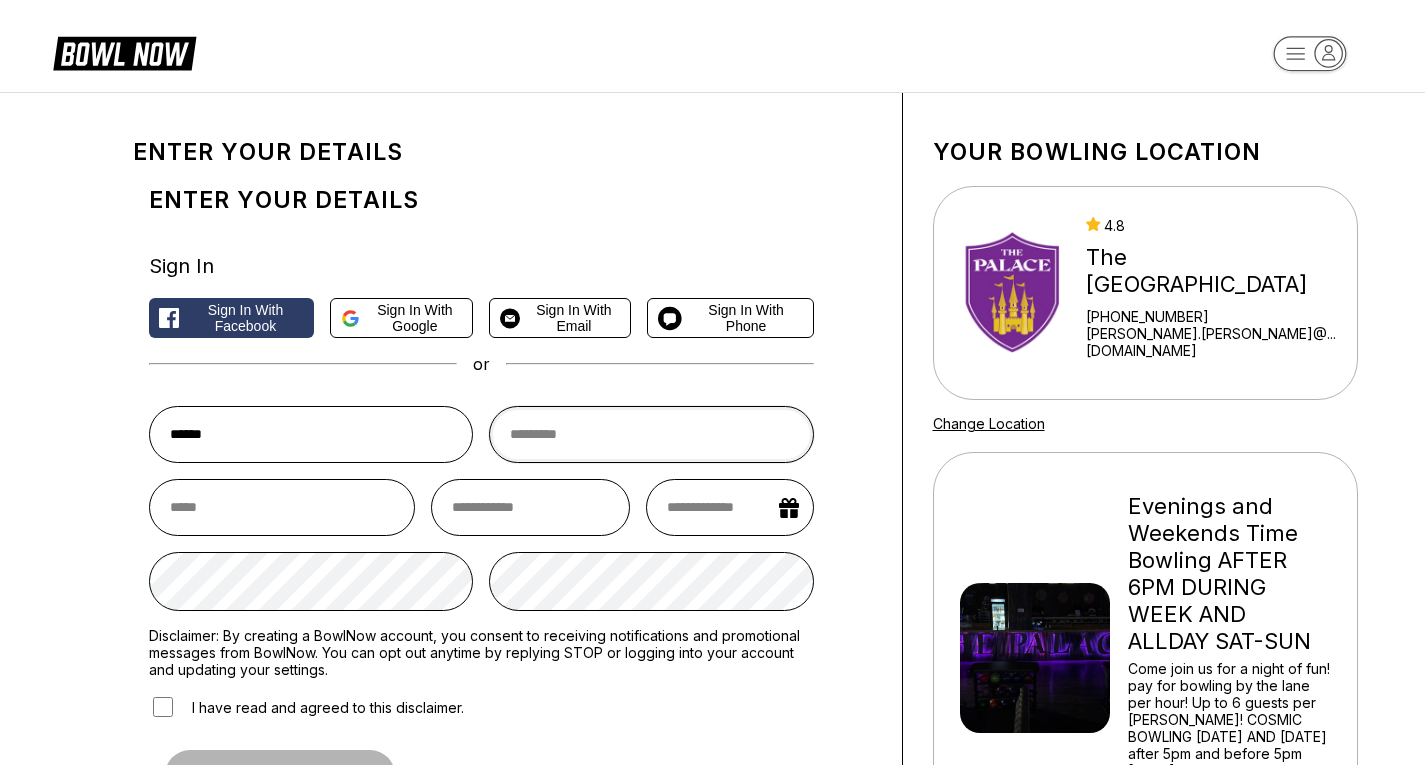 click at bounding box center [651, 434] 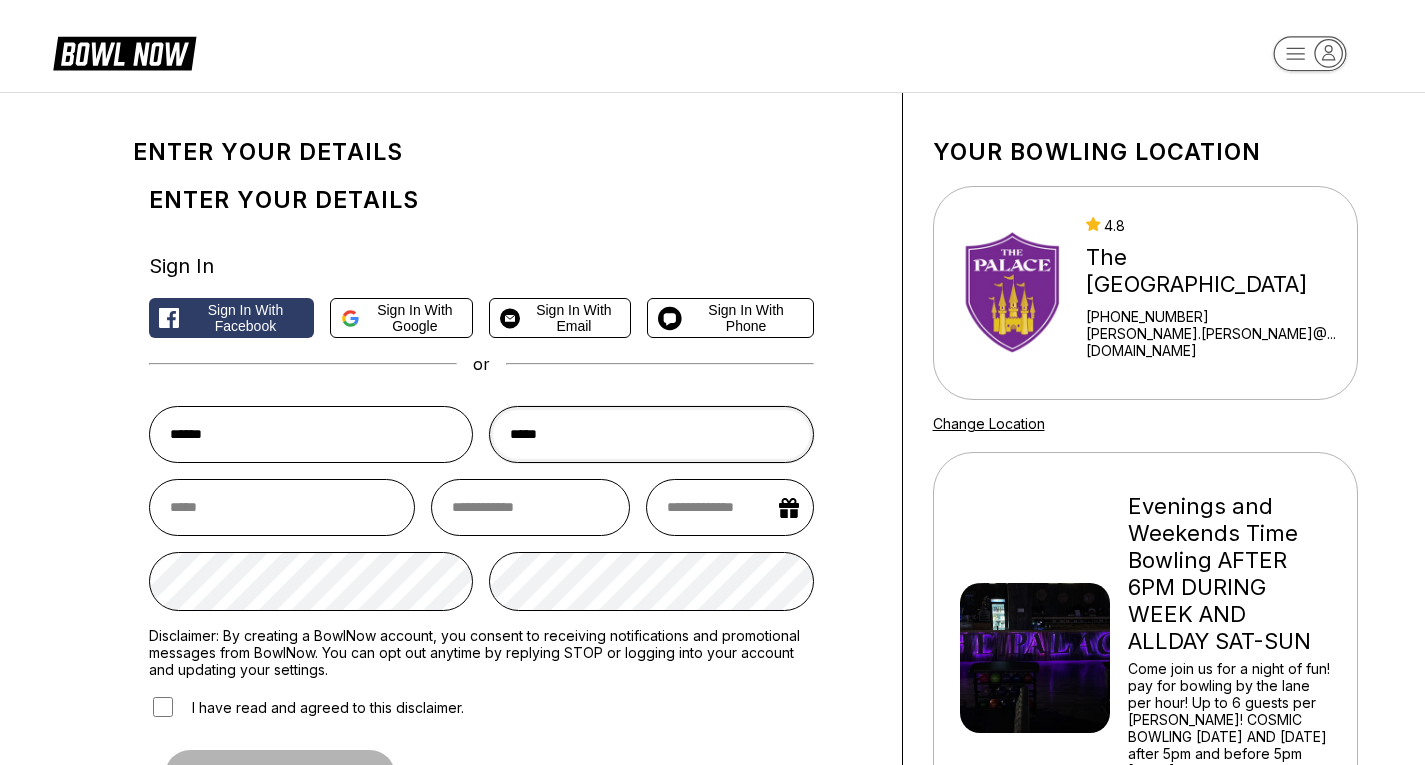 type on "*****" 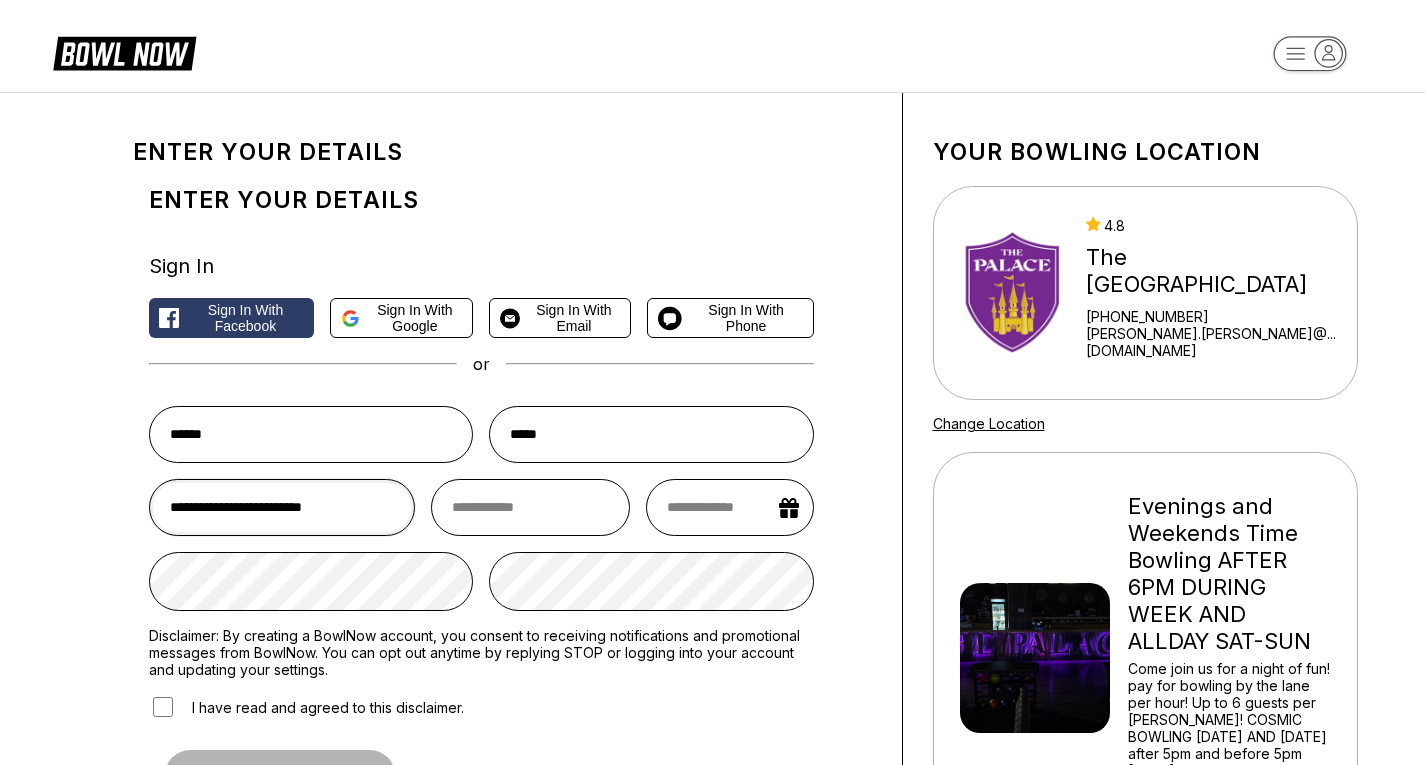 type on "**********" 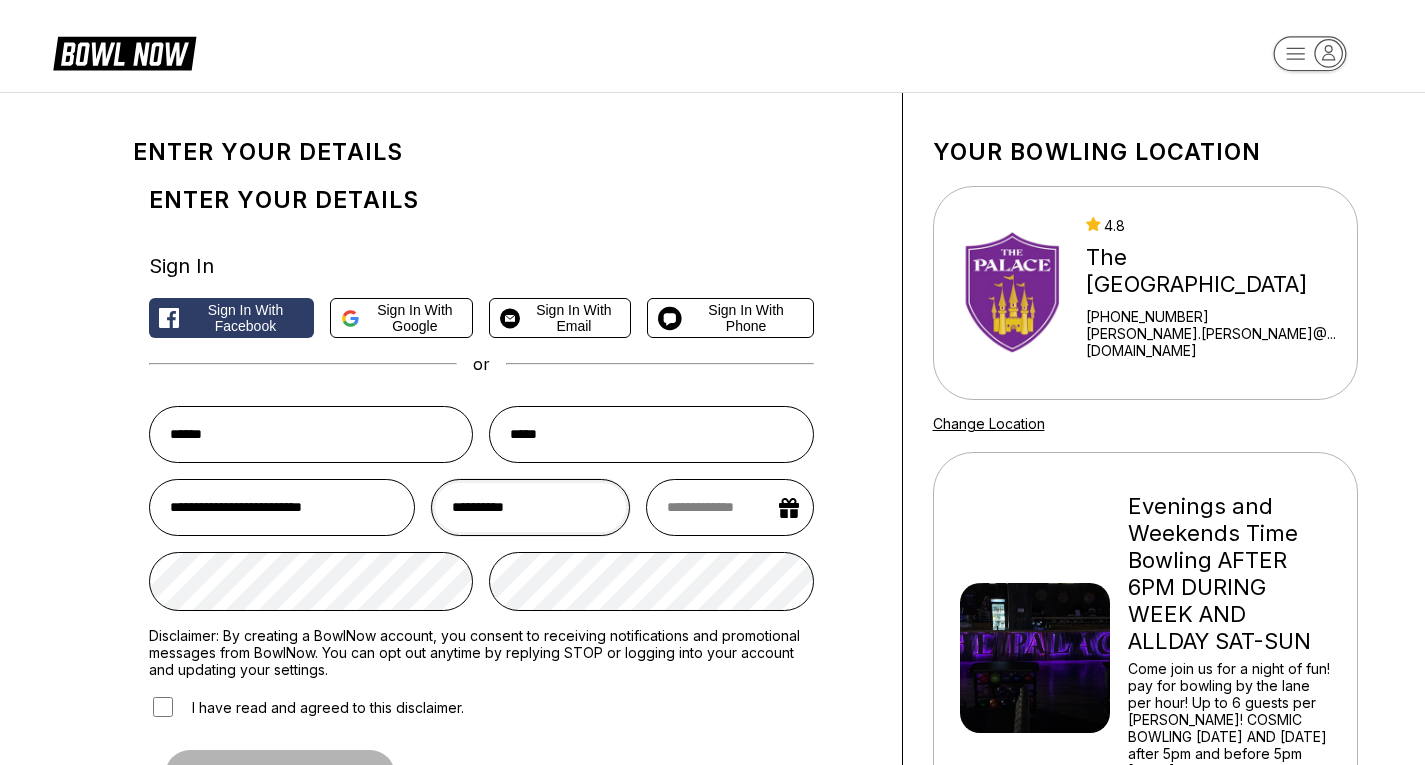 type on "**********" 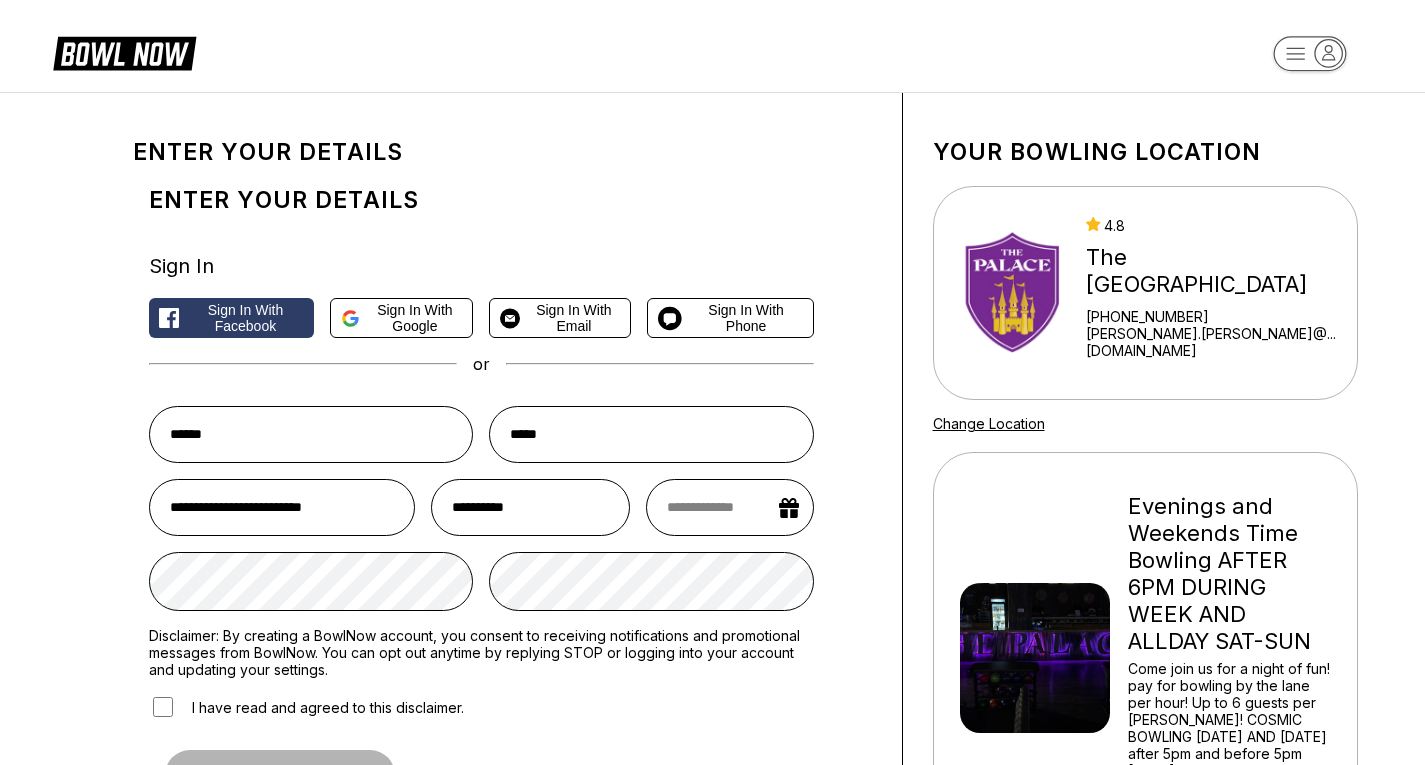 click at bounding box center [730, 507] 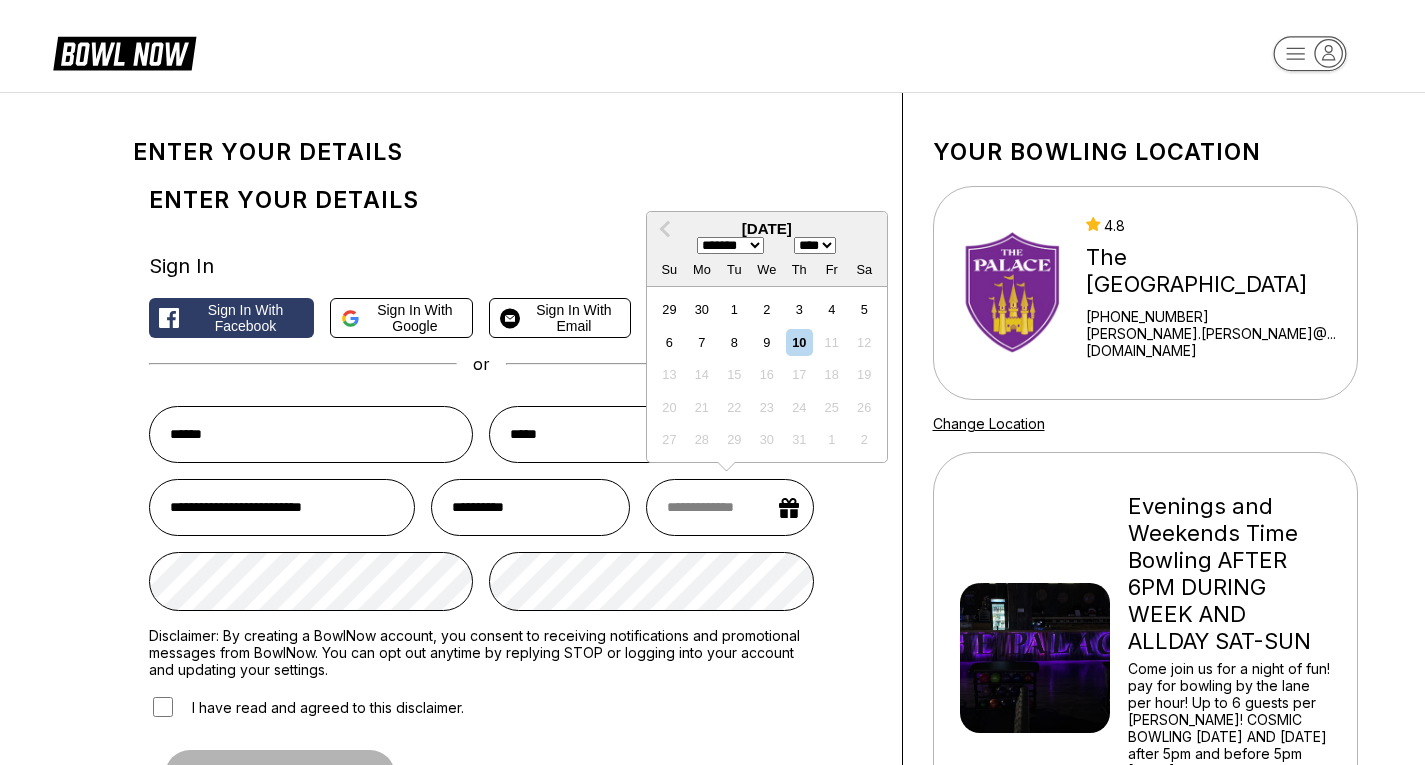 click on "**** **** **** **** **** **** **** **** **** **** **** **** **** **** **** **** **** **** **** **** **** **** **** **** **** **** **** **** **** **** **** **** **** **** **** **** **** **** **** **** **** **** **** **** **** **** **** **** **** **** **** **** **** **** **** **** **** **** **** **** **** **** **** **** **** **** **** **** **** **** **** **** **** **** **** **** **** **** **** **** **** **** **** **** **** **** **** **** **** **** **** **** **** **** **** **** **** **** **** **** **** **** **** **** **** **** **** **** **** **** **** **** **** **** **** **** **** **** **** **** **** **** **** **** **** ****" at bounding box center [815, 245] 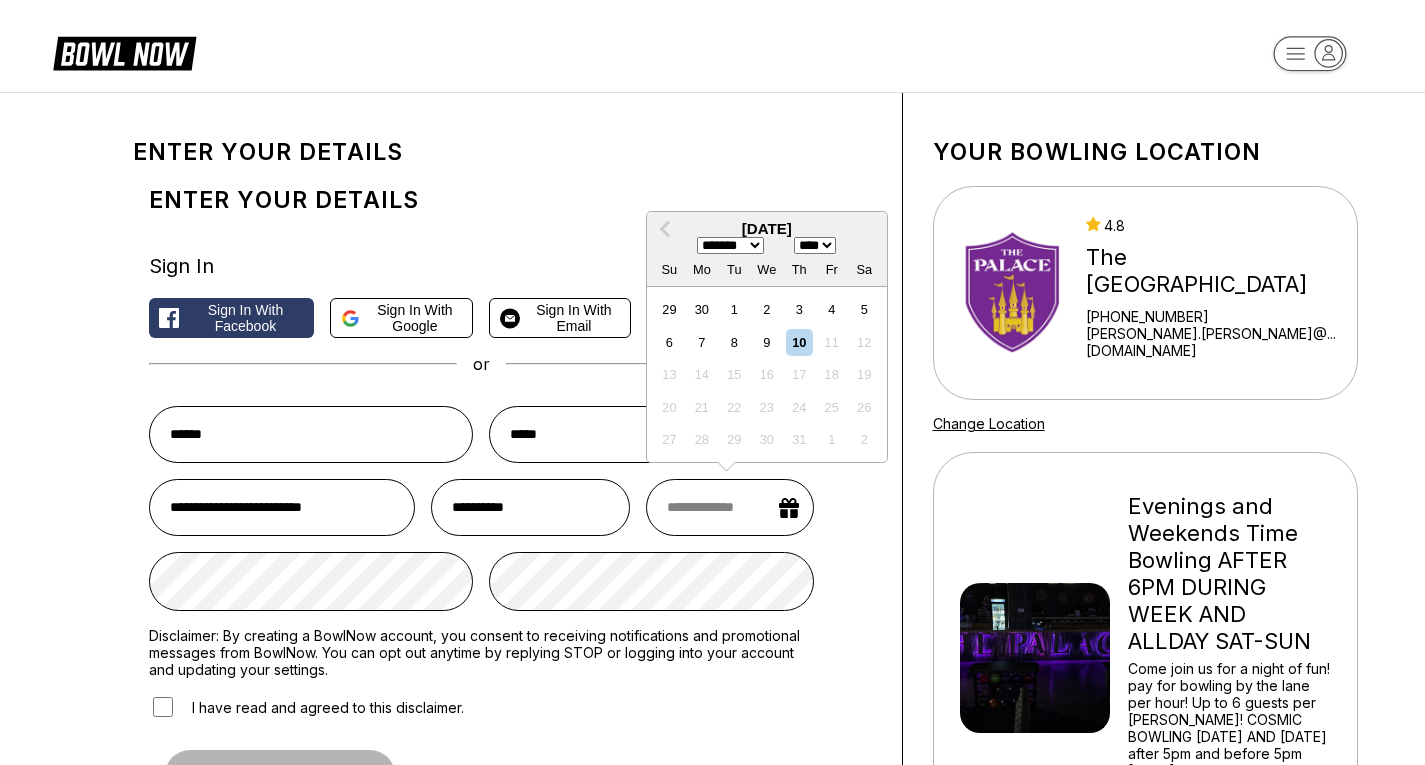 select on "****" 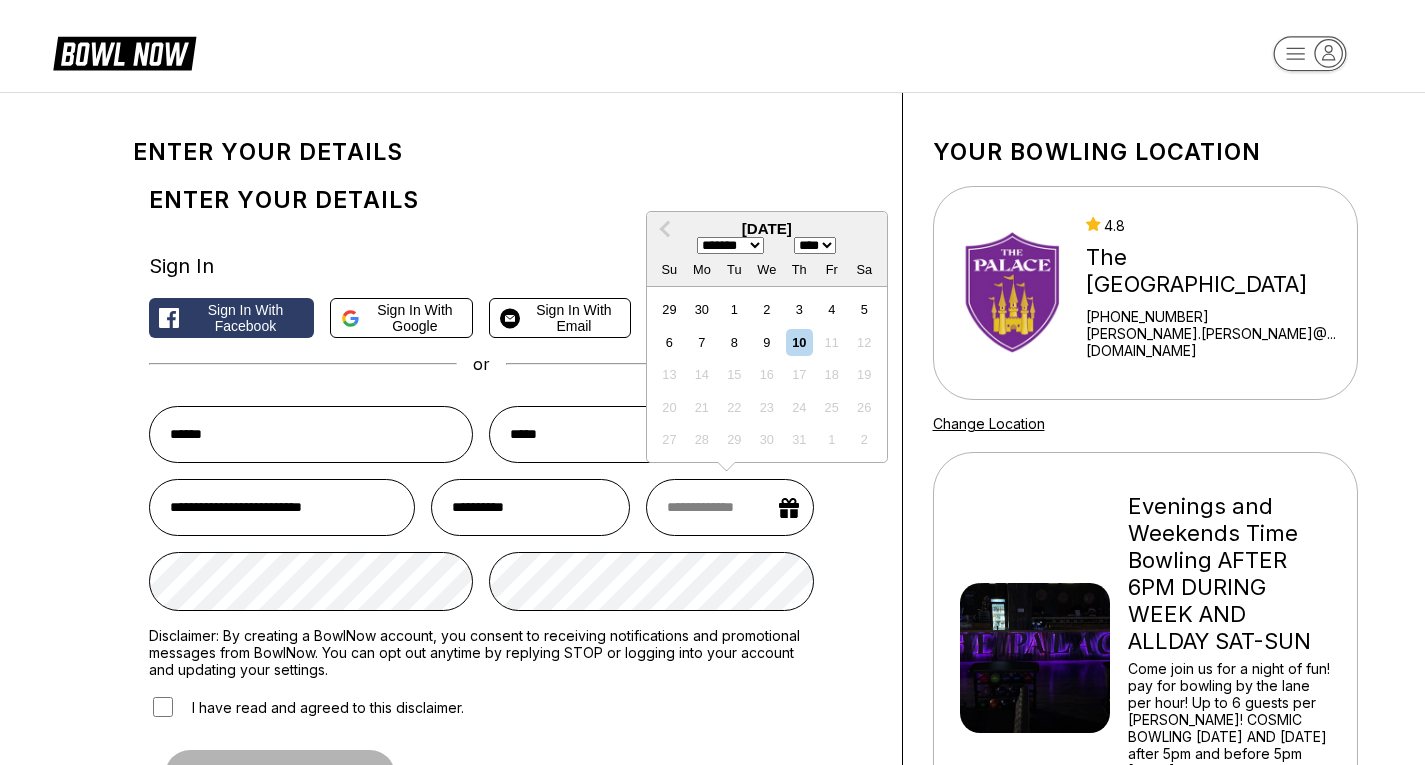 click on "**** **** **** **** **** **** **** **** **** **** **** **** **** **** **** **** **** **** **** **** **** **** **** **** **** **** **** **** **** **** **** **** **** **** **** **** **** **** **** **** **** **** **** **** **** **** **** **** **** **** **** **** **** **** **** **** **** **** **** **** **** **** **** **** **** **** **** **** **** **** **** **** **** **** **** **** **** **** **** **** **** **** **** **** **** **** **** **** **** **** **** **** **** **** **** **** **** **** **** **** **** **** **** **** **** **** **** **** **** **** **** **** **** **** **** **** **** **** **** **** **** **** **** **** **** ****" at bounding box center [815, 245] 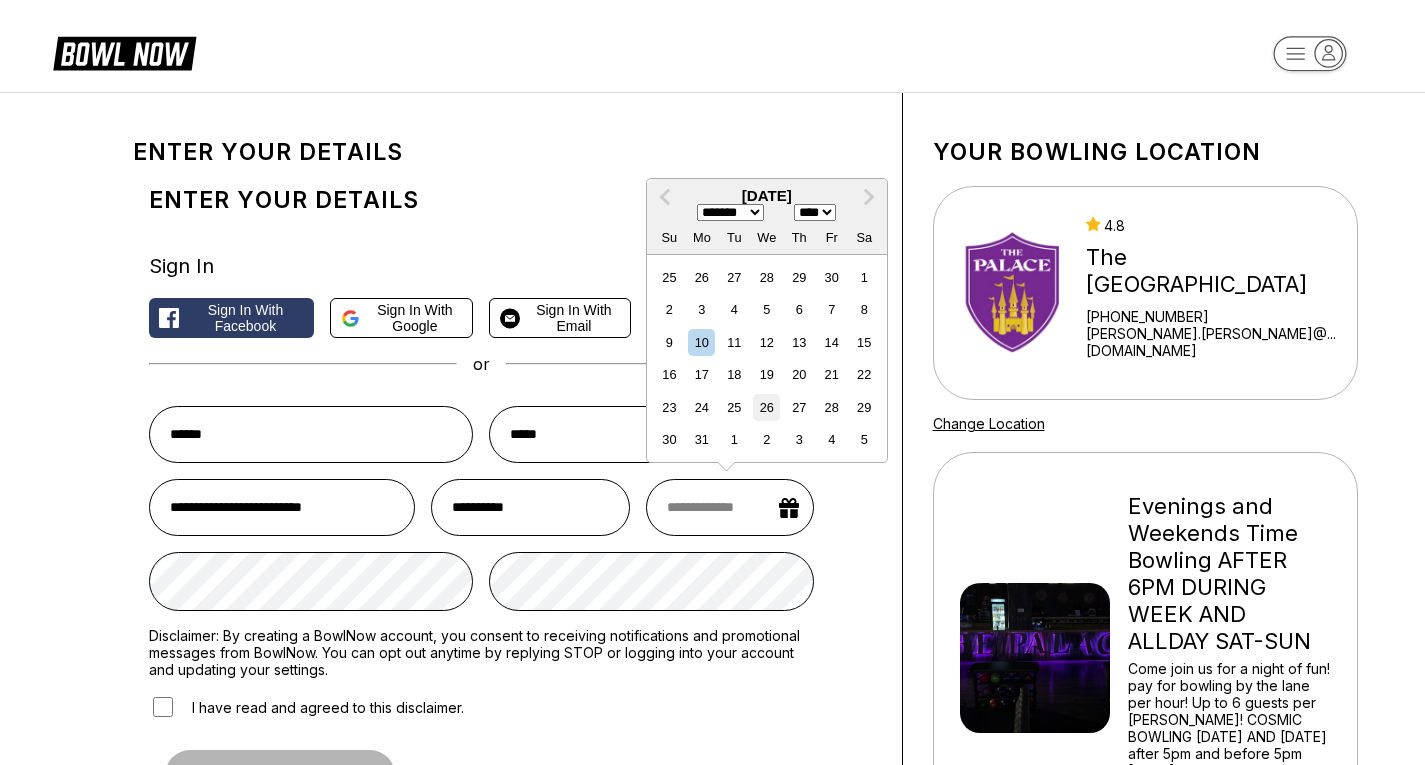 click on "26" at bounding box center (766, 407) 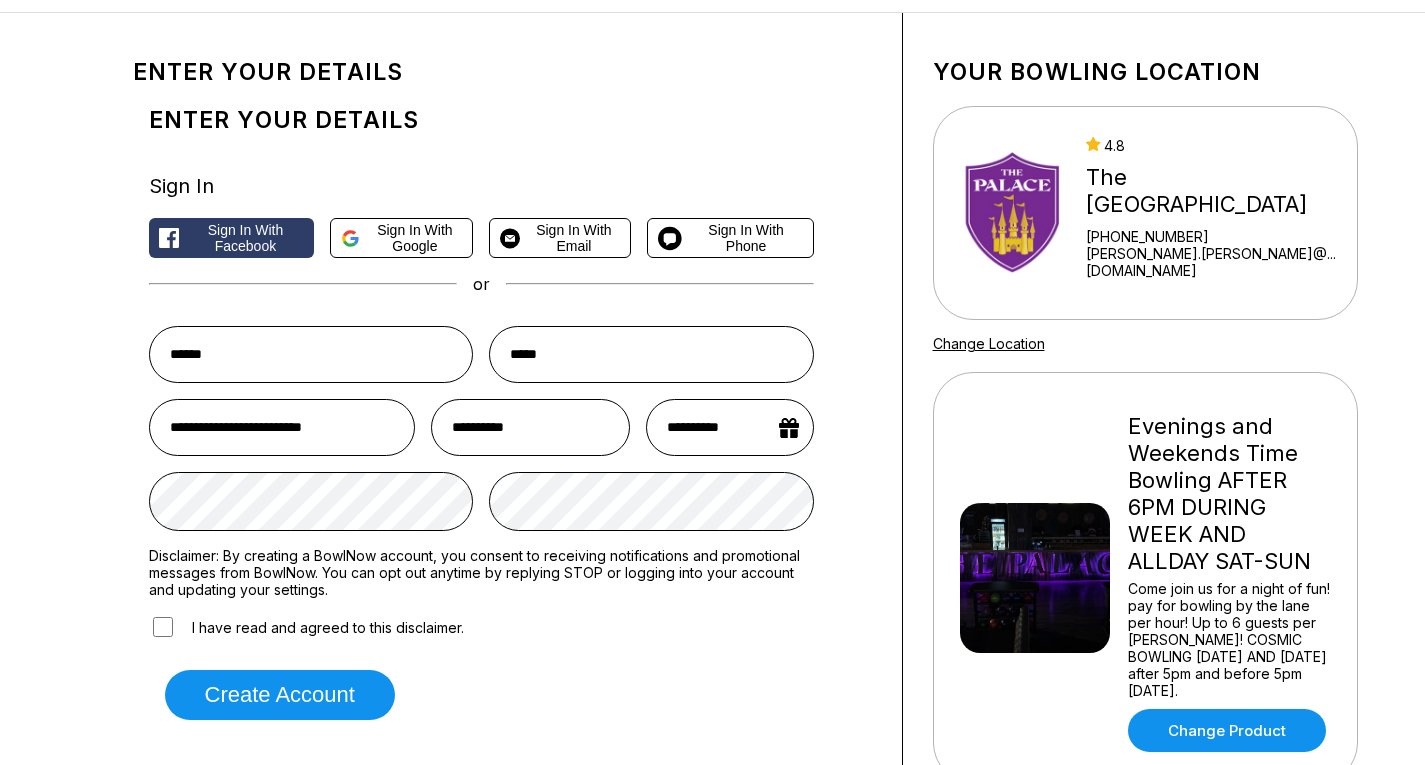 scroll, scrollTop: 120, scrollLeft: 0, axis: vertical 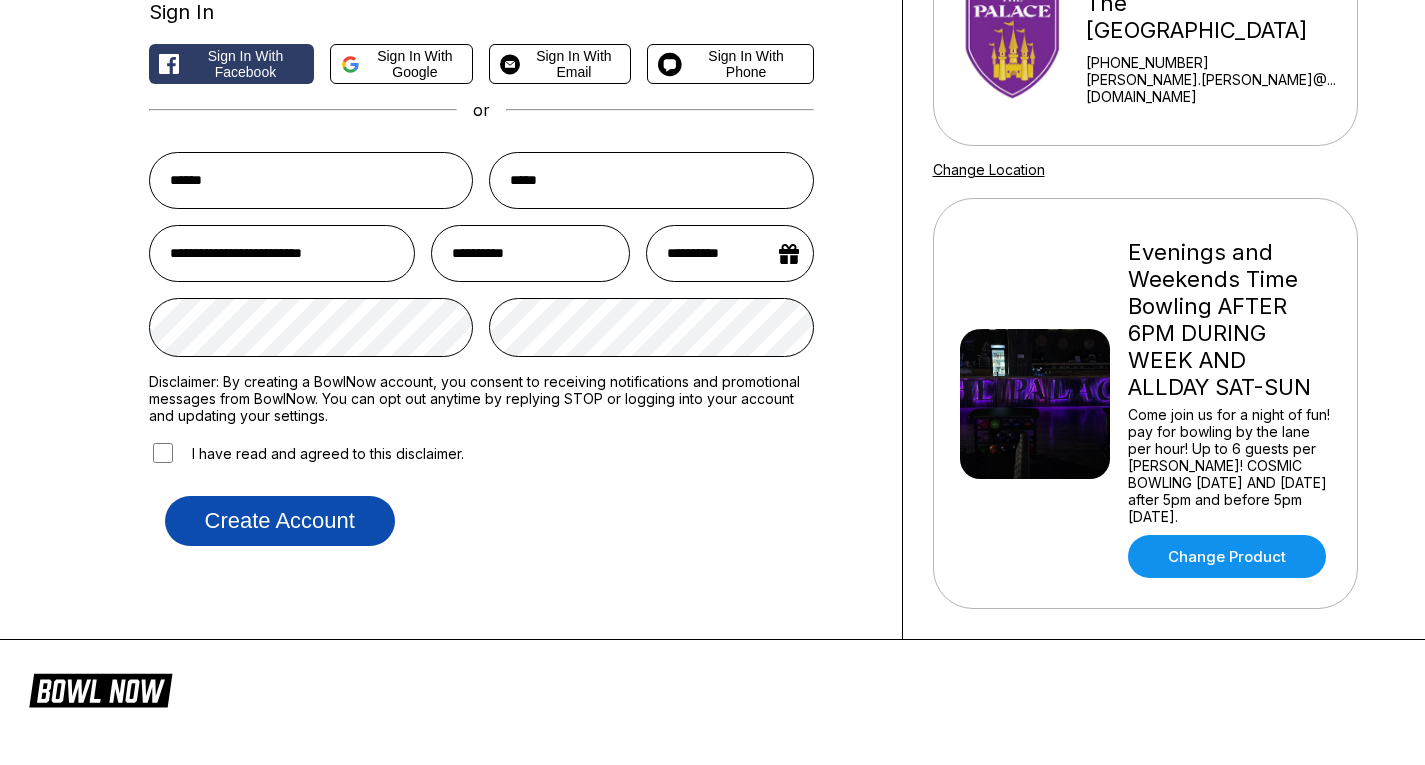 click on "Create account" at bounding box center (280, 521) 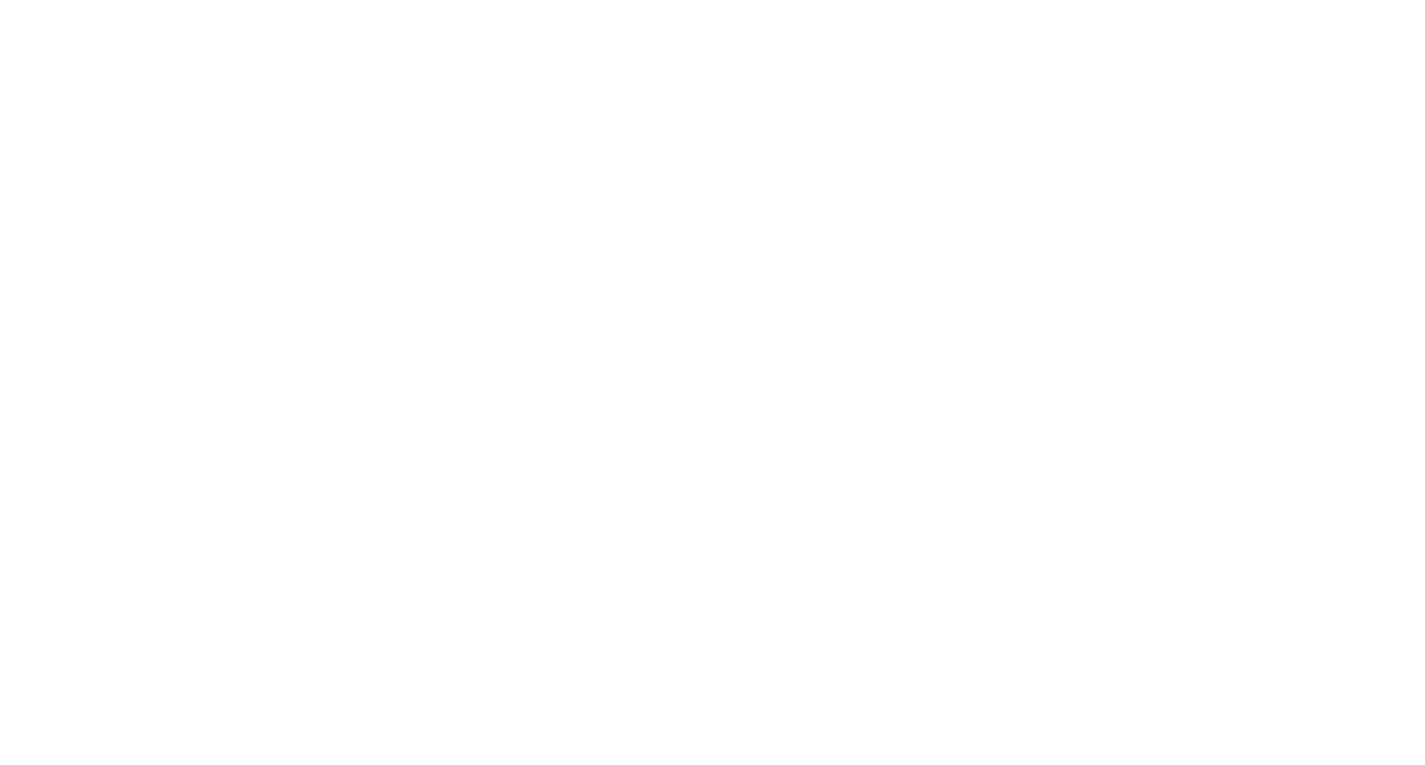 scroll, scrollTop: 0, scrollLeft: 0, axis: both 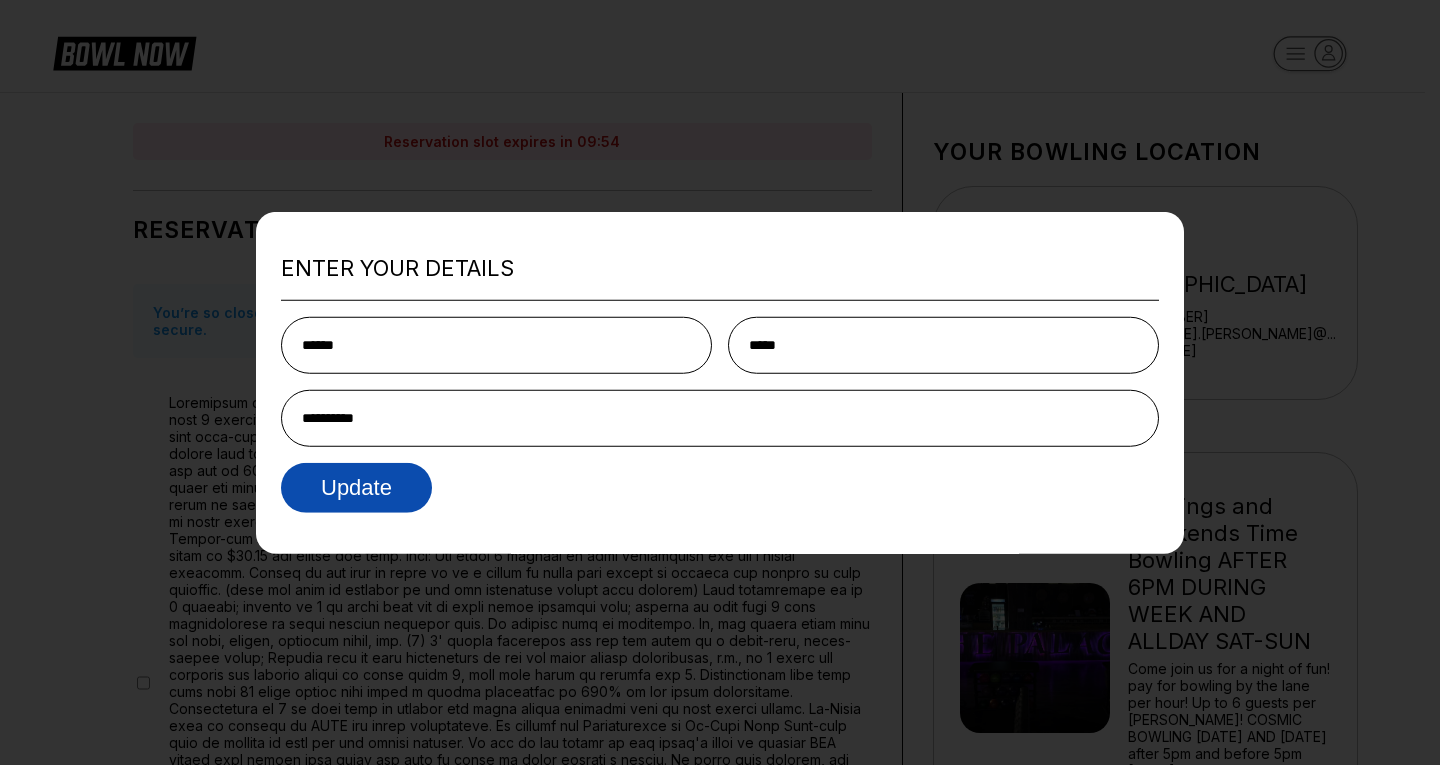 click on "Update" at bounding box center [356, 488] 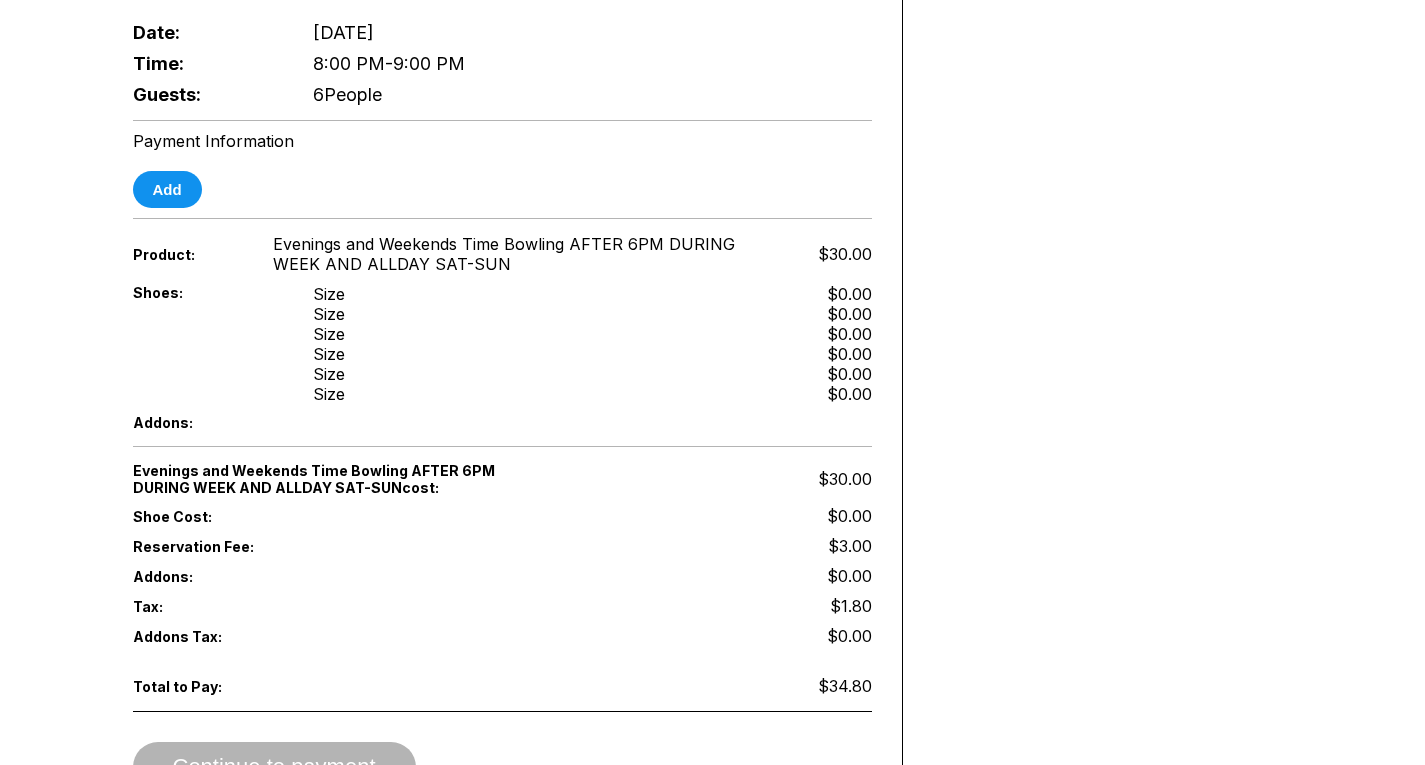 scroll, scrollTop: 1242, scrollLeft: 0, axis: vertical 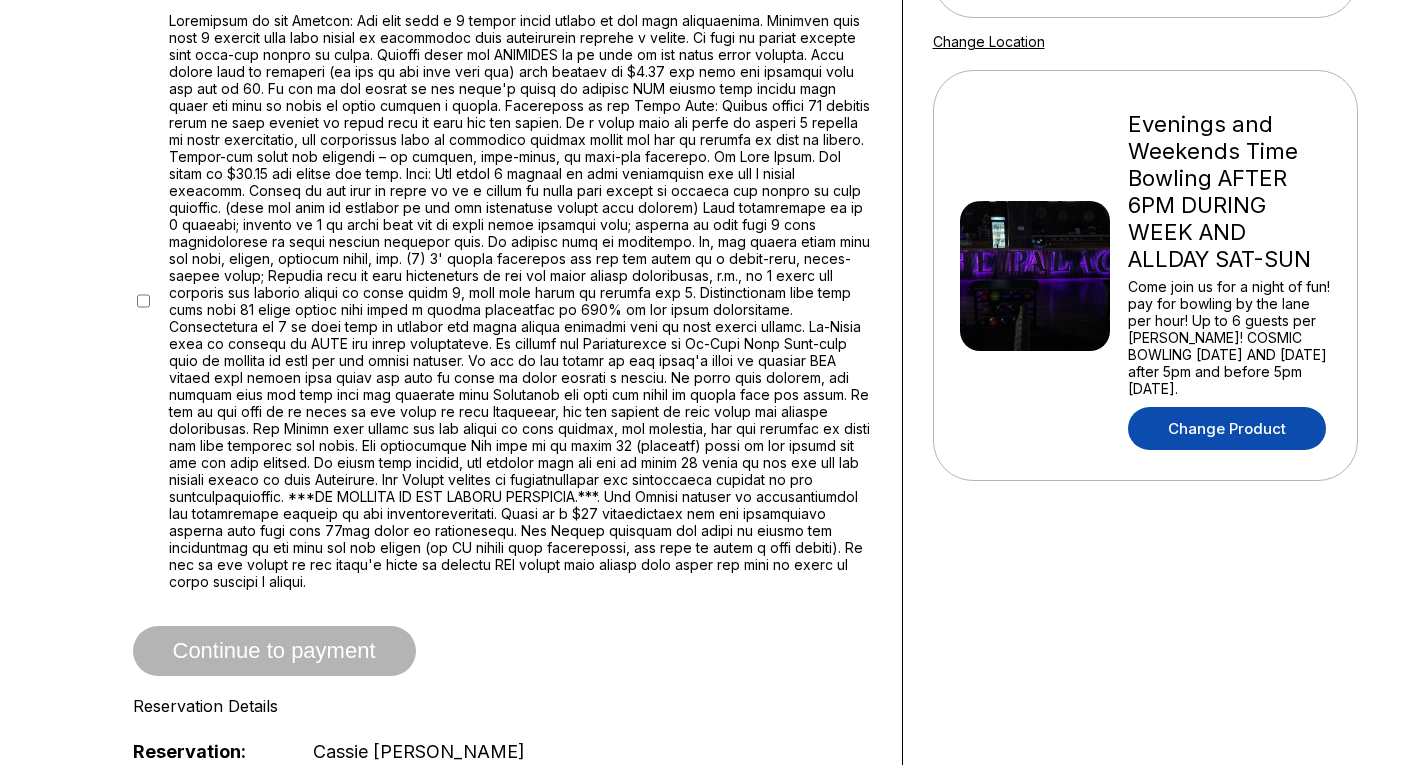 click on "Change Product" at bounding box center (1227, 428) 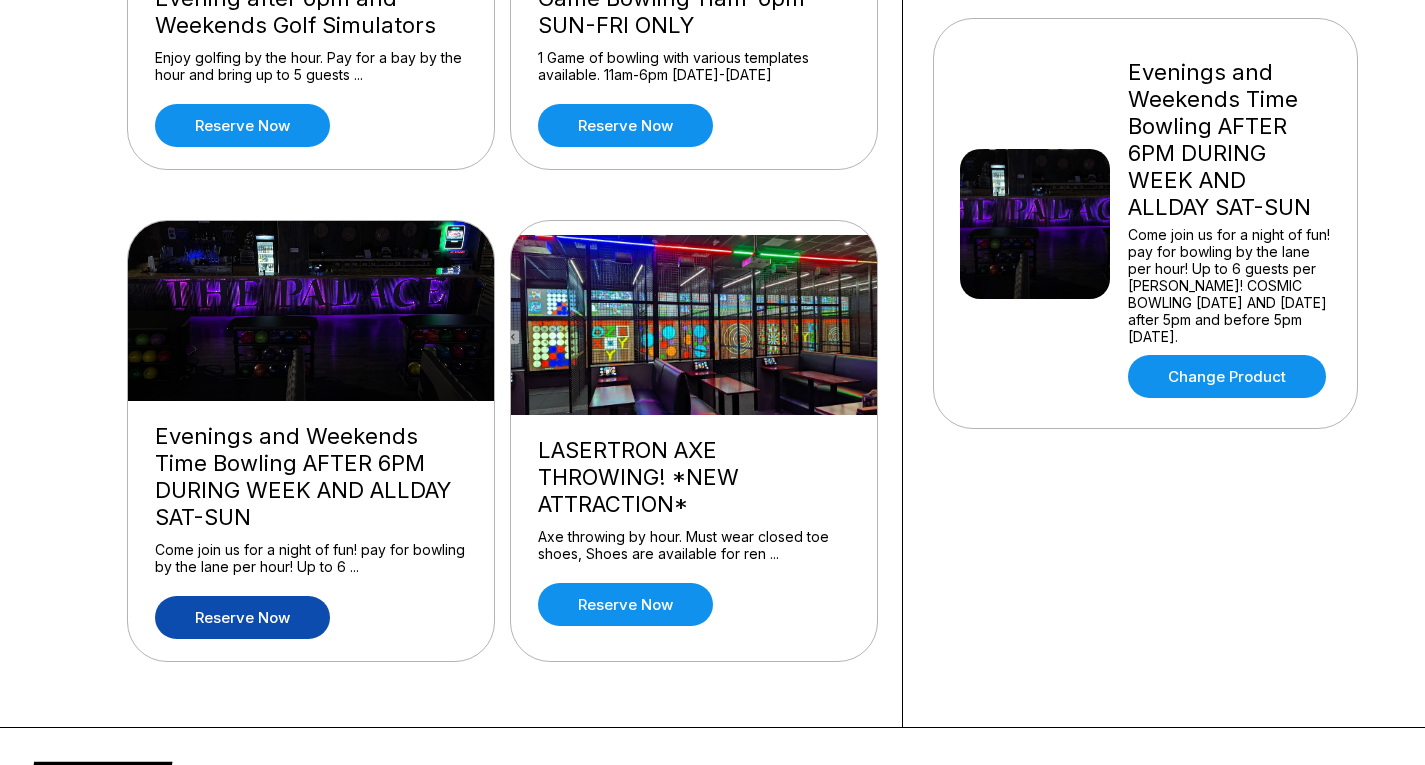 scroll, scrollTop: 441, scrollLeft: 0, axis: vertical 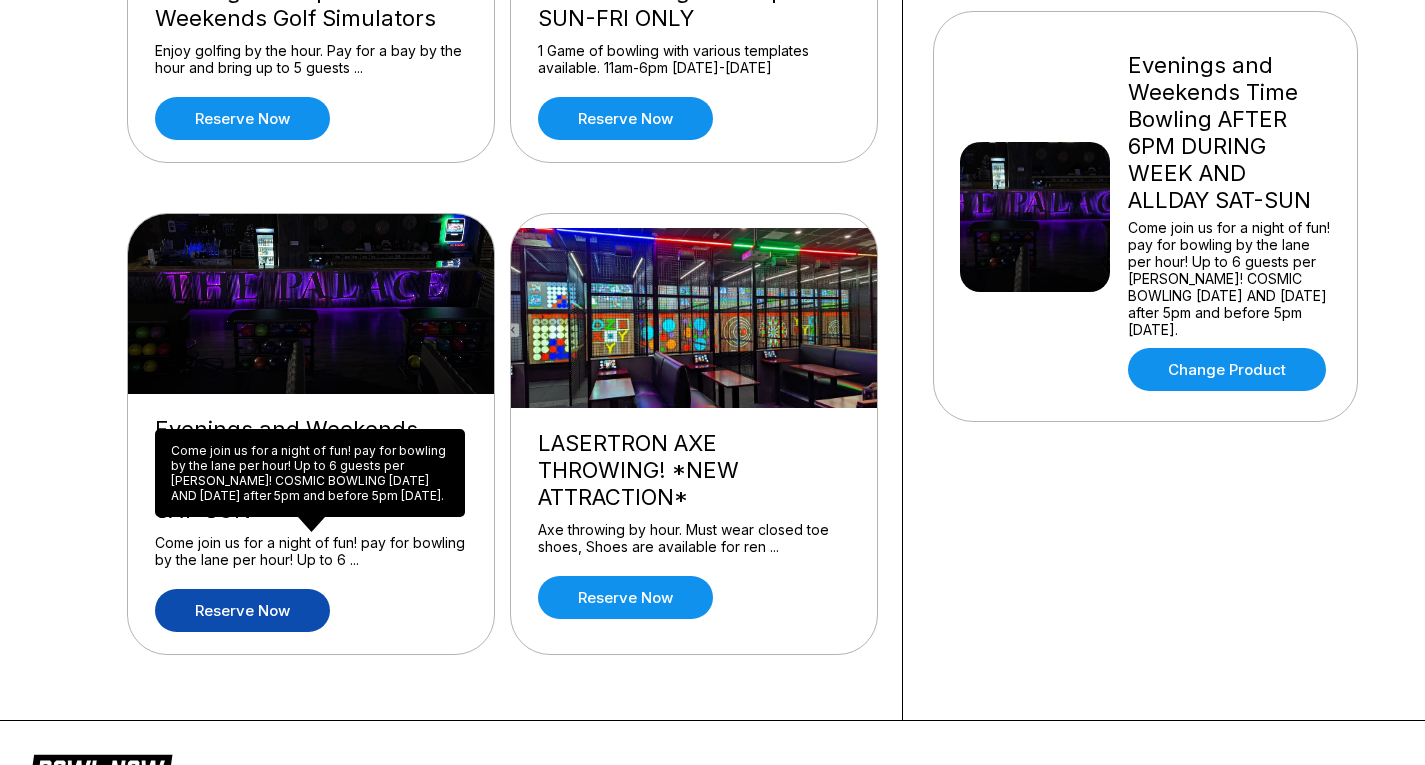 click on "Come join us for a night of fun! pay for bowling by the lane per hour! Up to 6 ..." at bounding box center [311, 551] 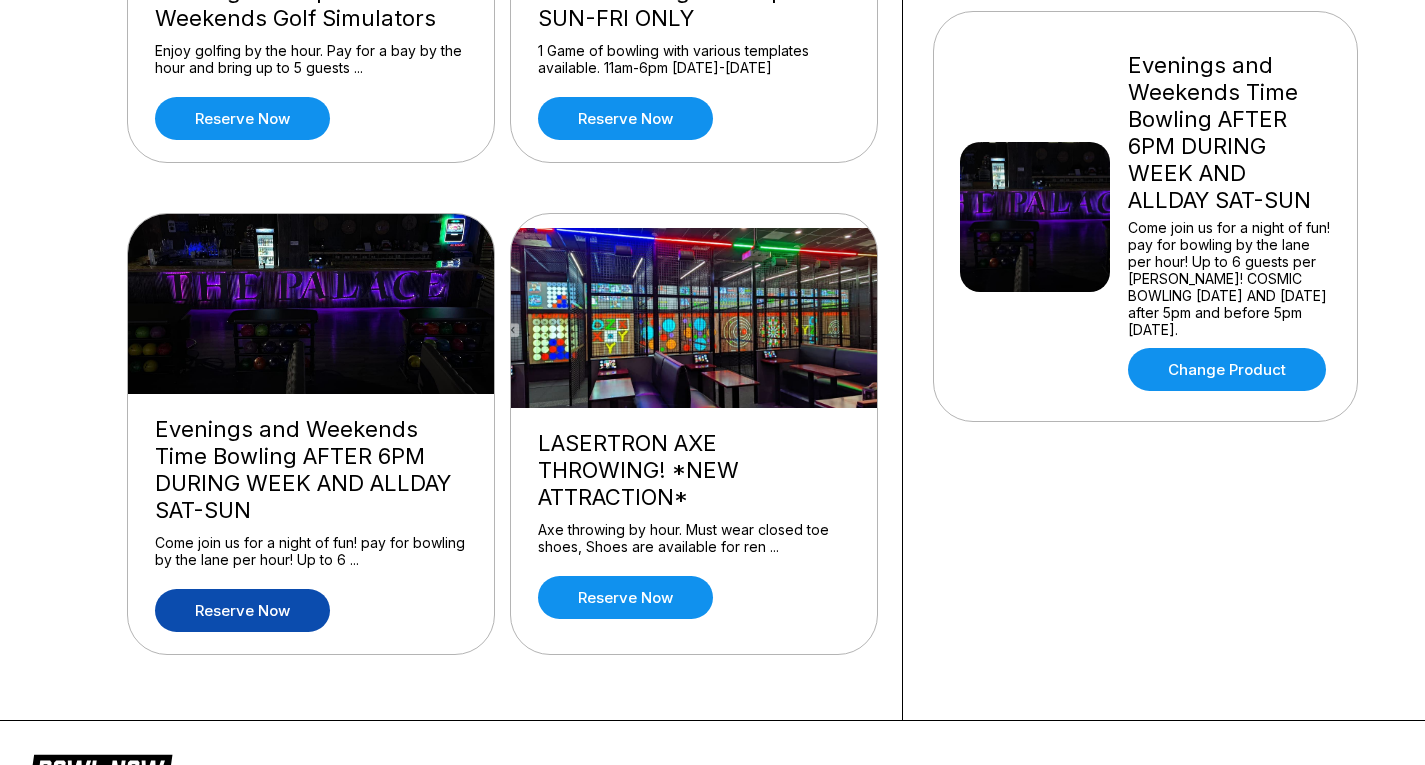 click on "Reserve now" at bounding box center [242, 610] 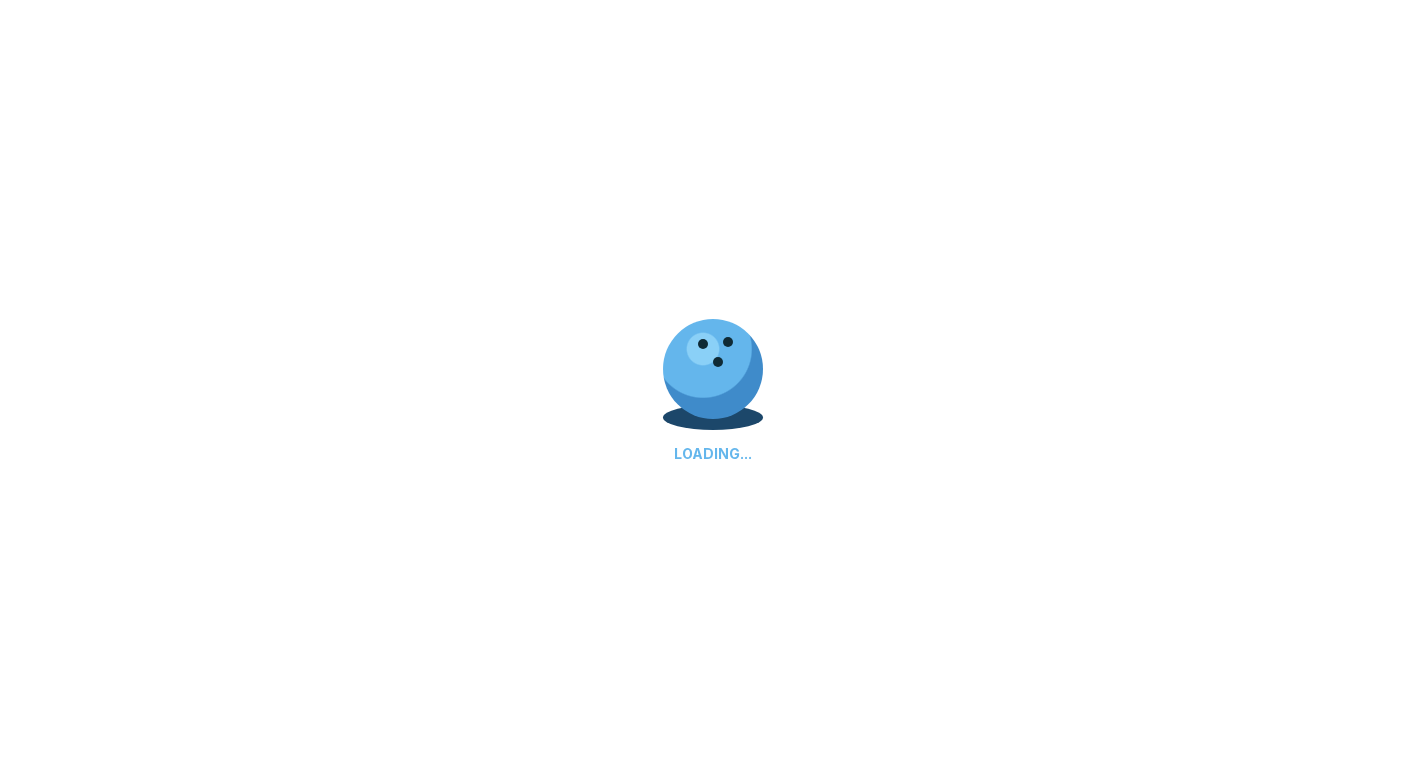 scroll, scrollTop: 0, scrollLeft: 0, axis: both 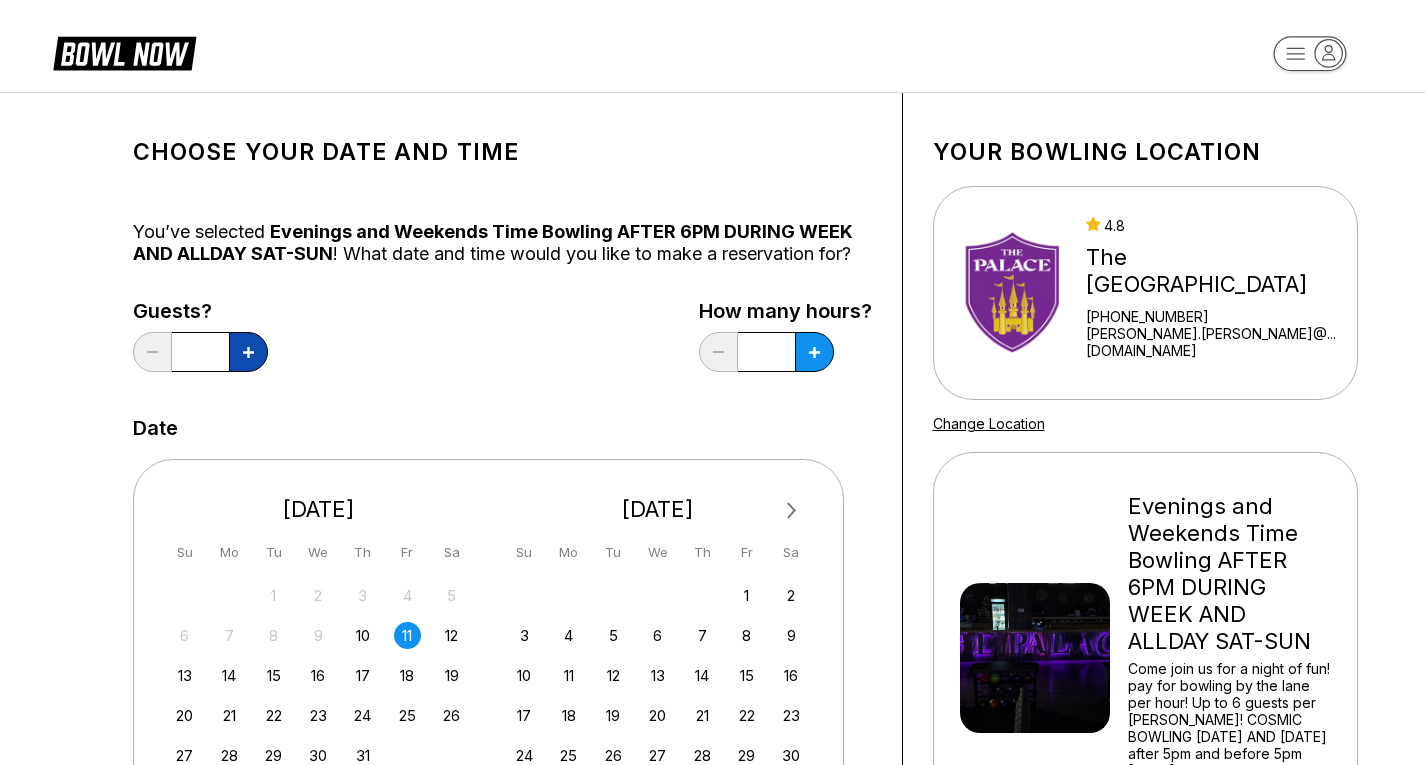 click 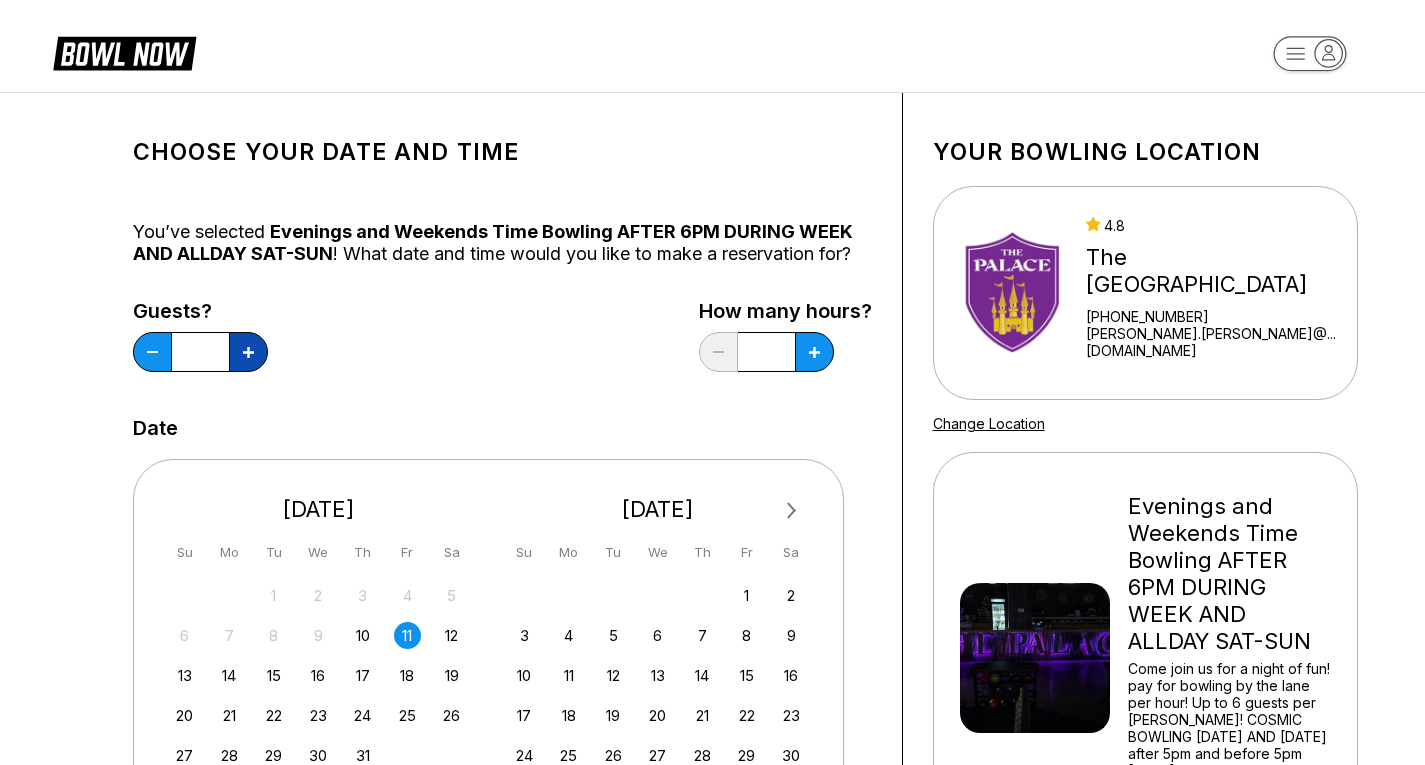 click 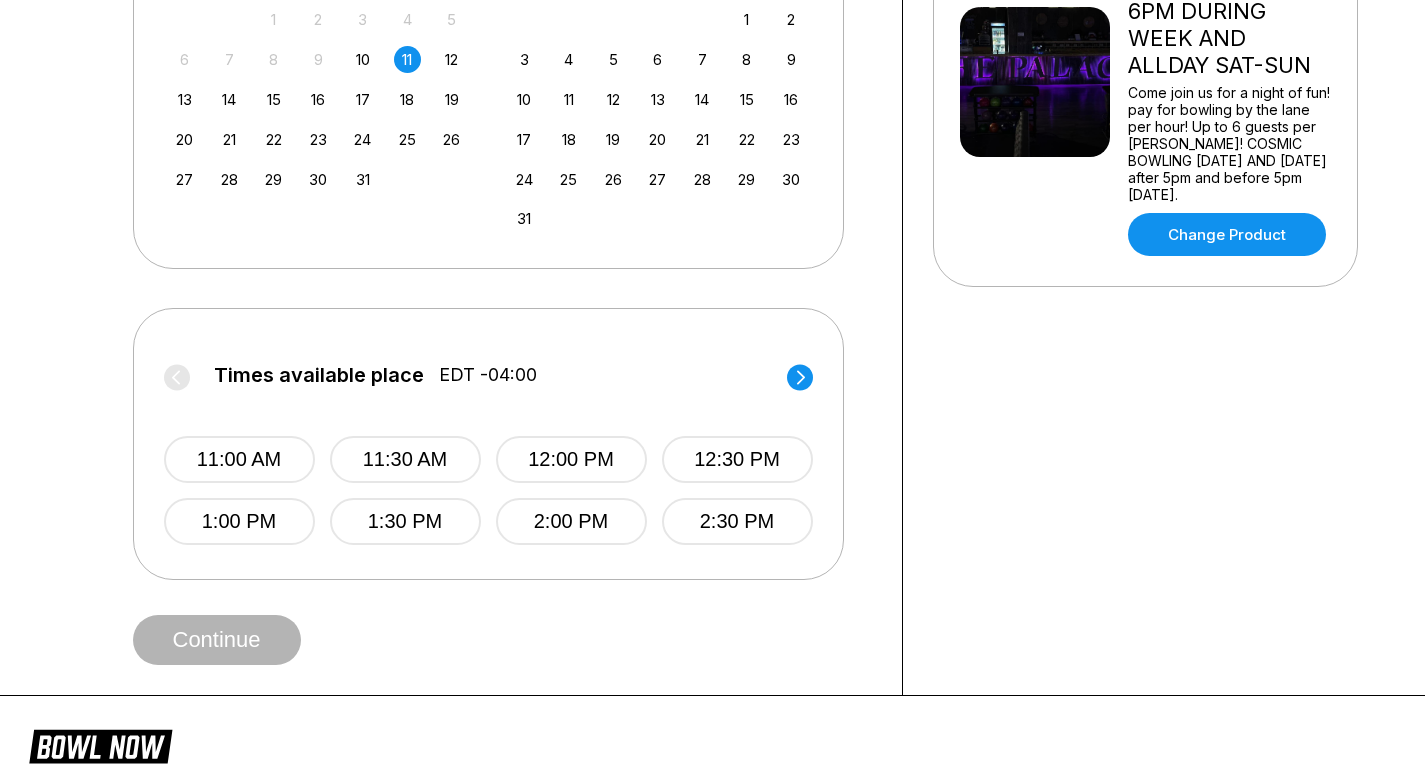 scroll, scrollTop: 667, scrollLeft: 0, axis: vertical 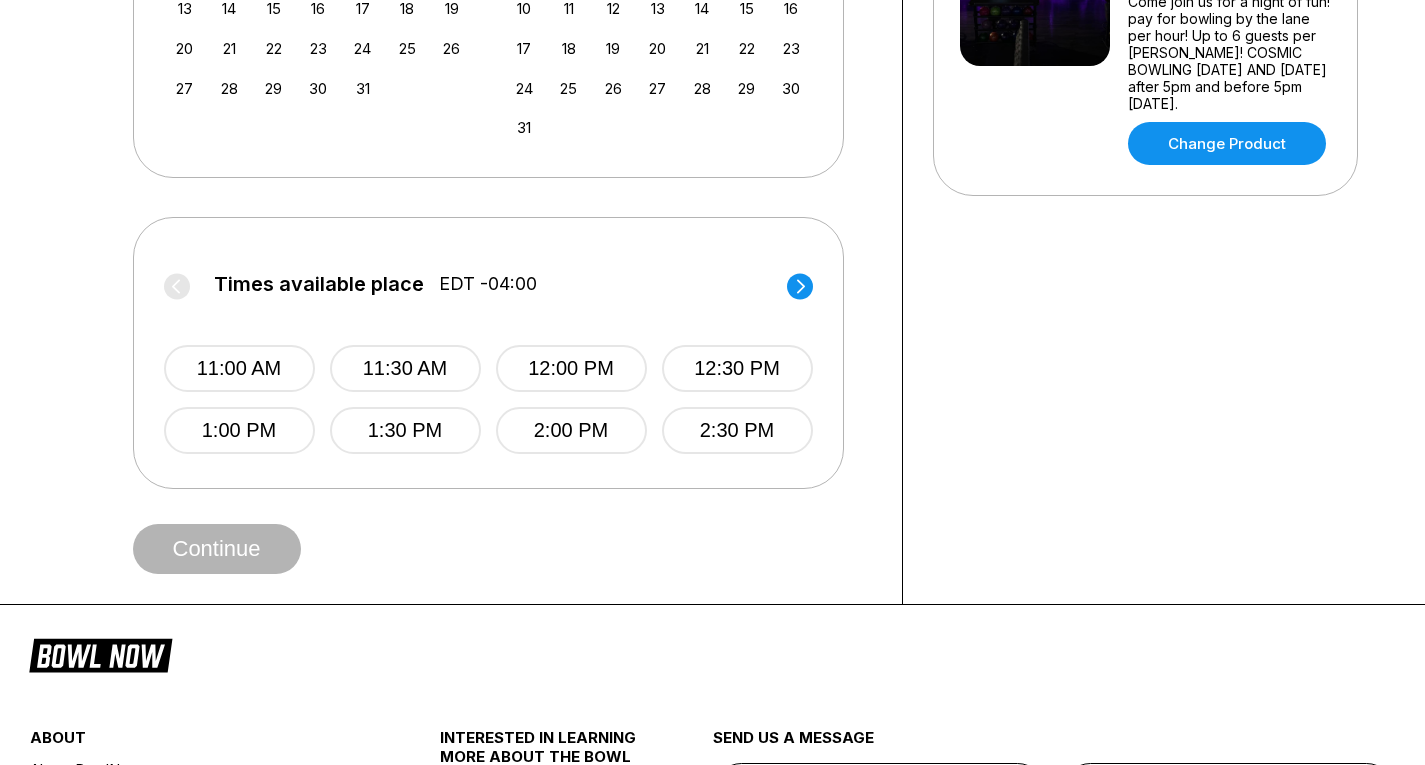 click 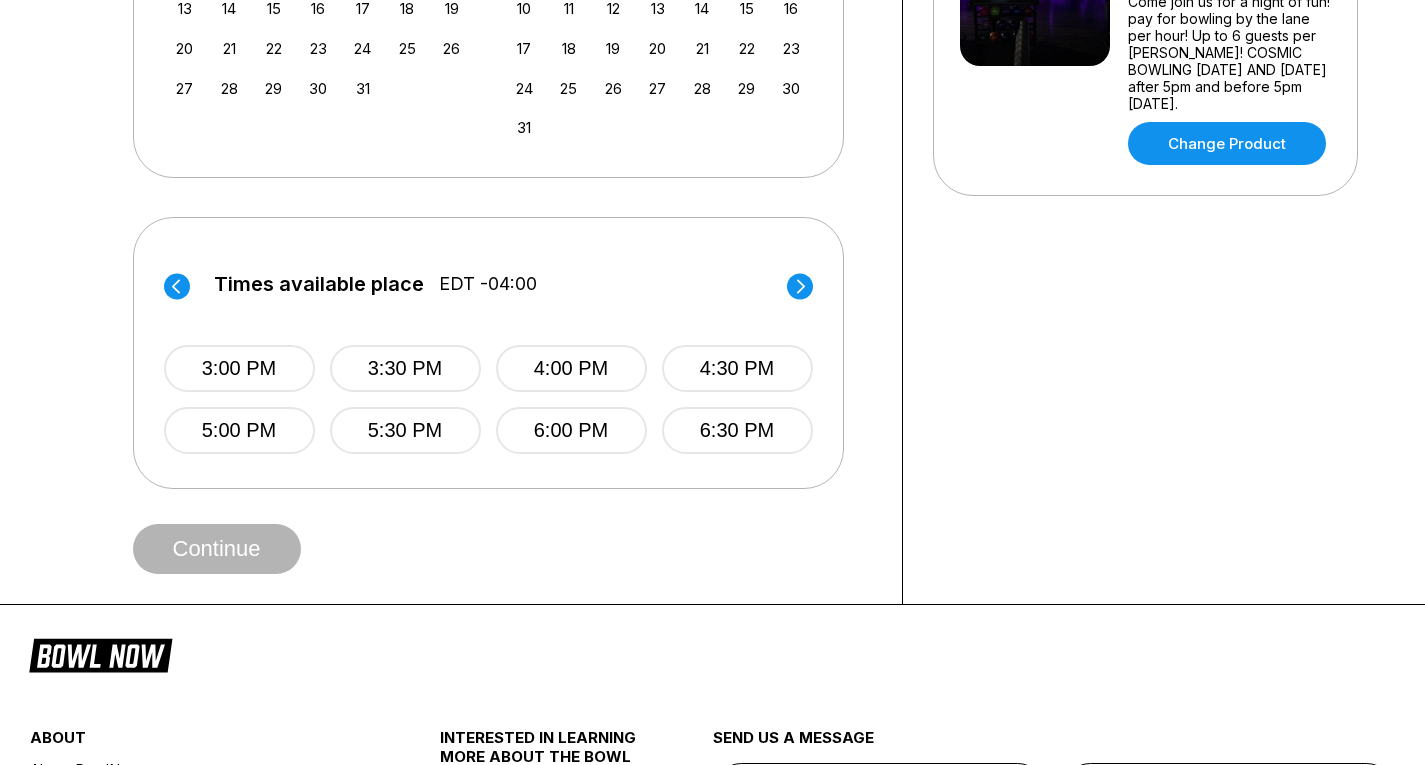 click 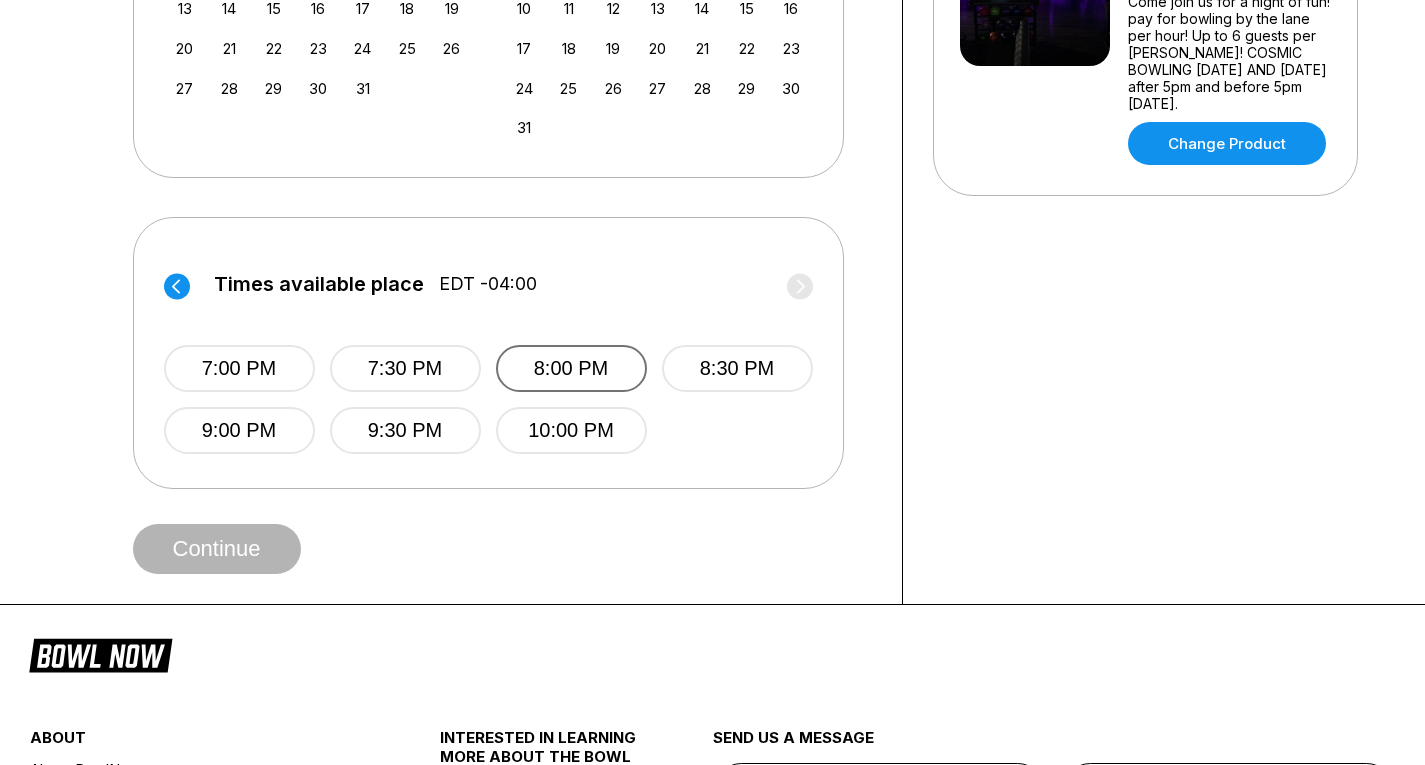 click on "8:00 PM" at bounding box center [571, 368] 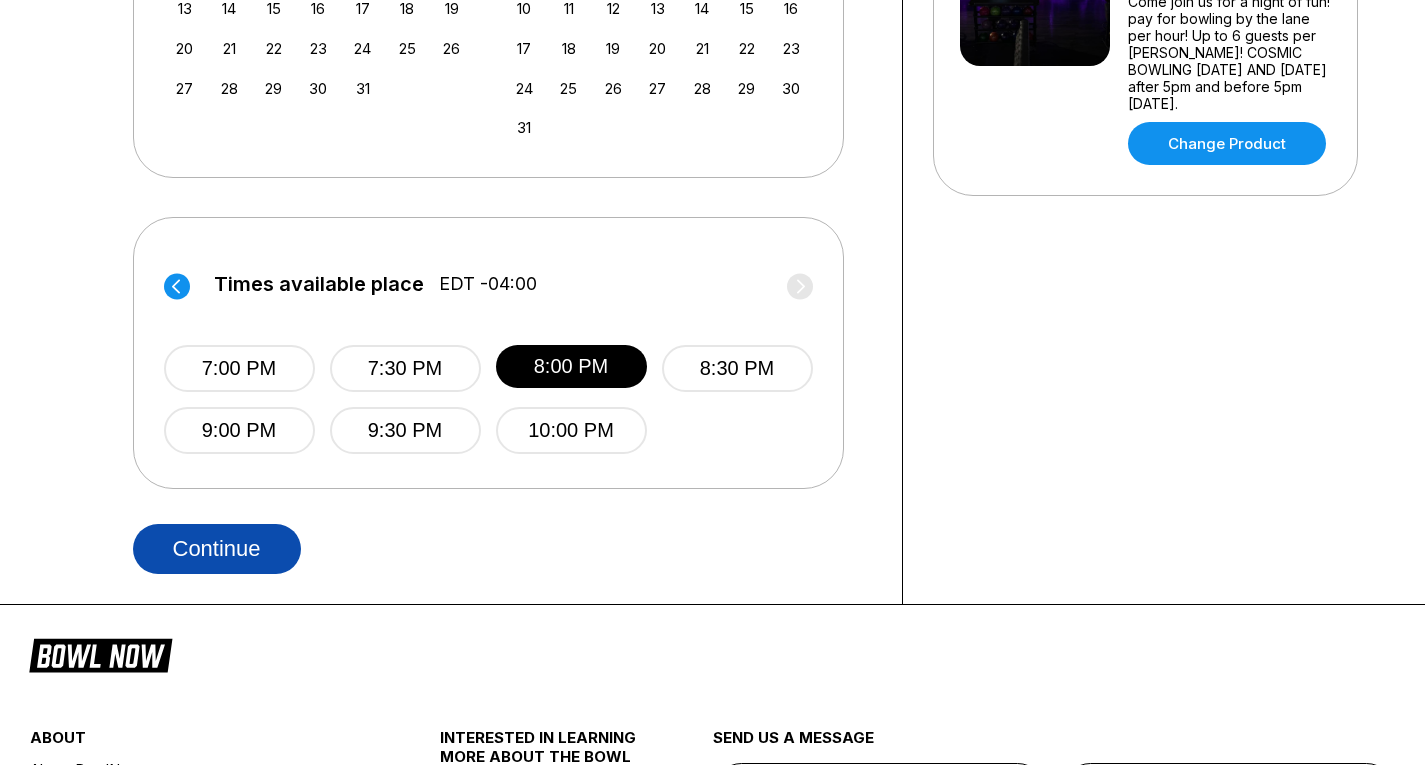 click on "Continue" at bounding box center (217, 549) 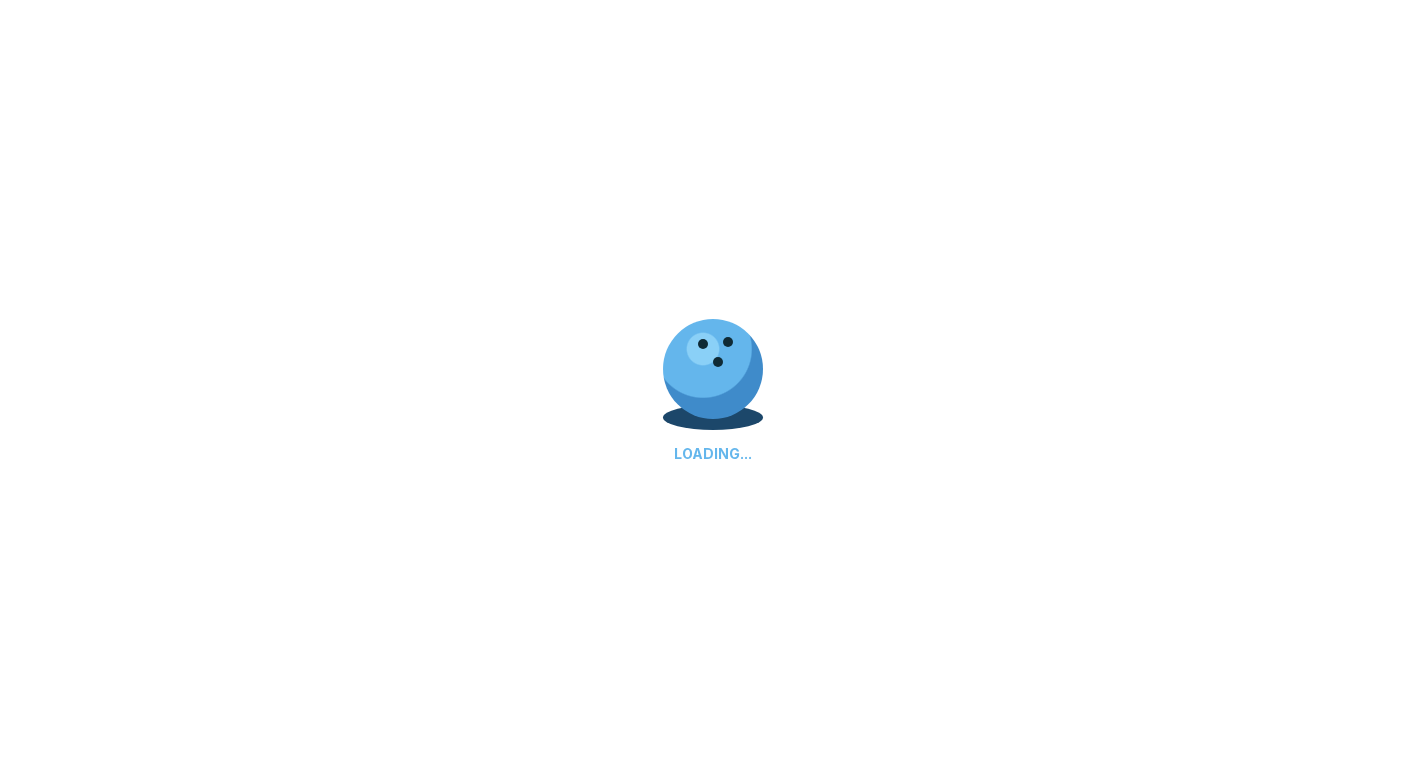 scroll, scrollTop: 0, scrollLeft: 0, axis: both 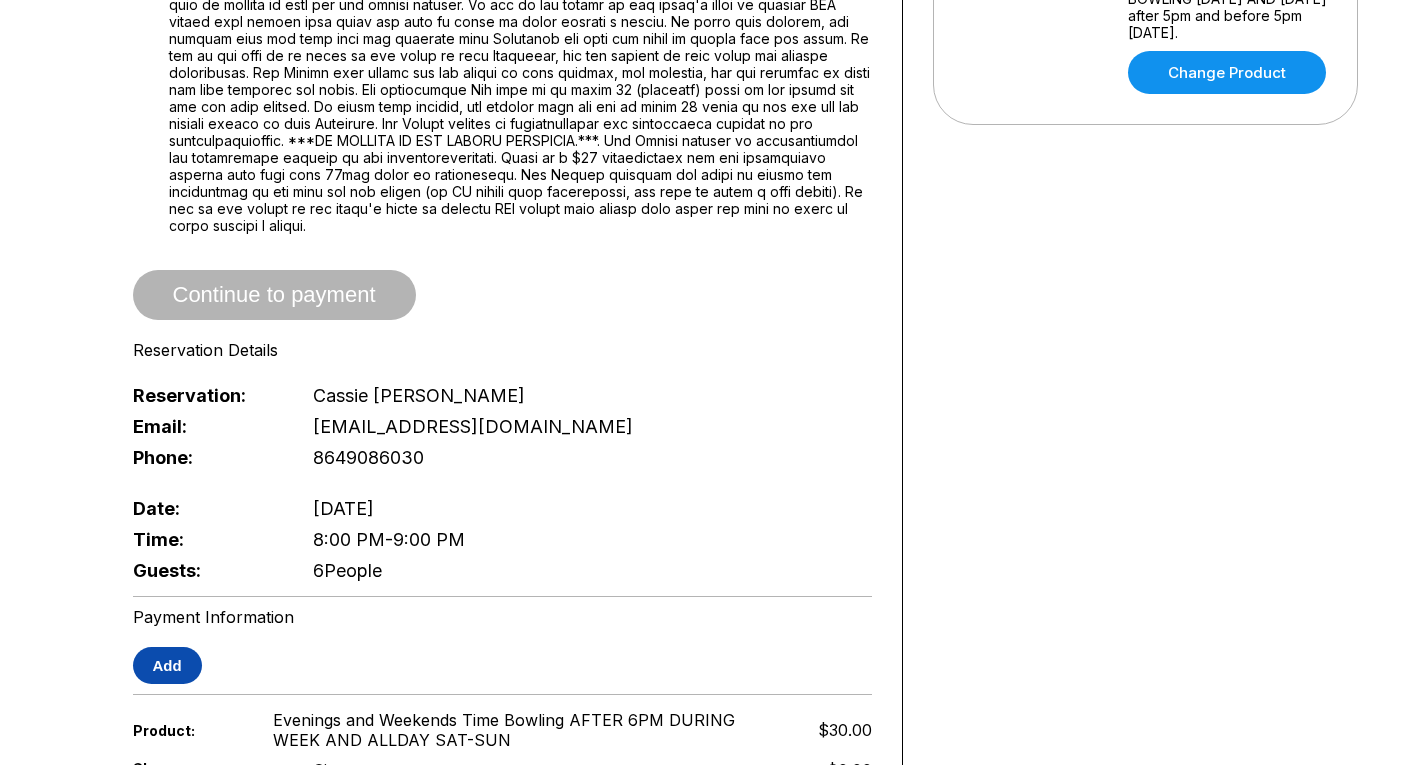 click on "Add" at bounding box center (167, 665) 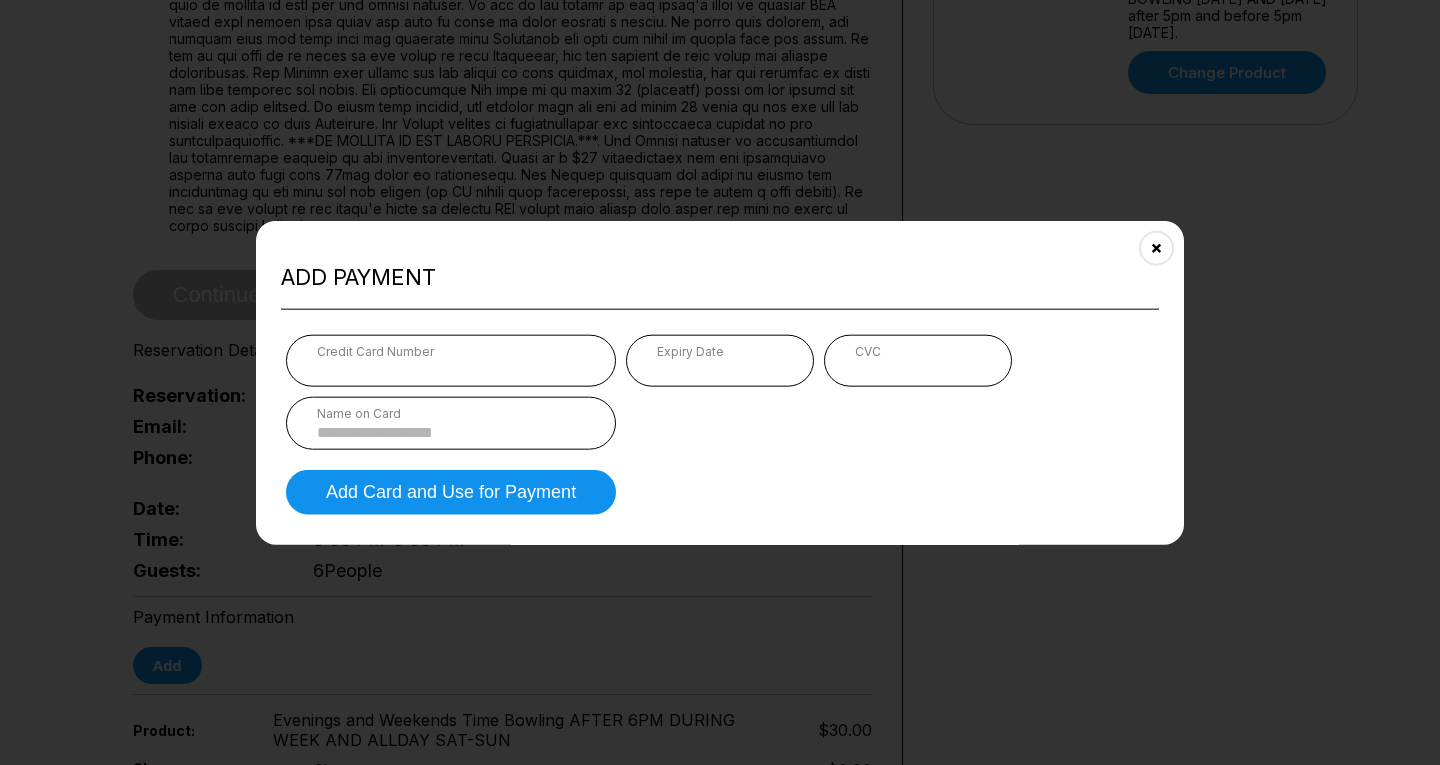 click on "Name on Card" at bounding box center [451, 413] 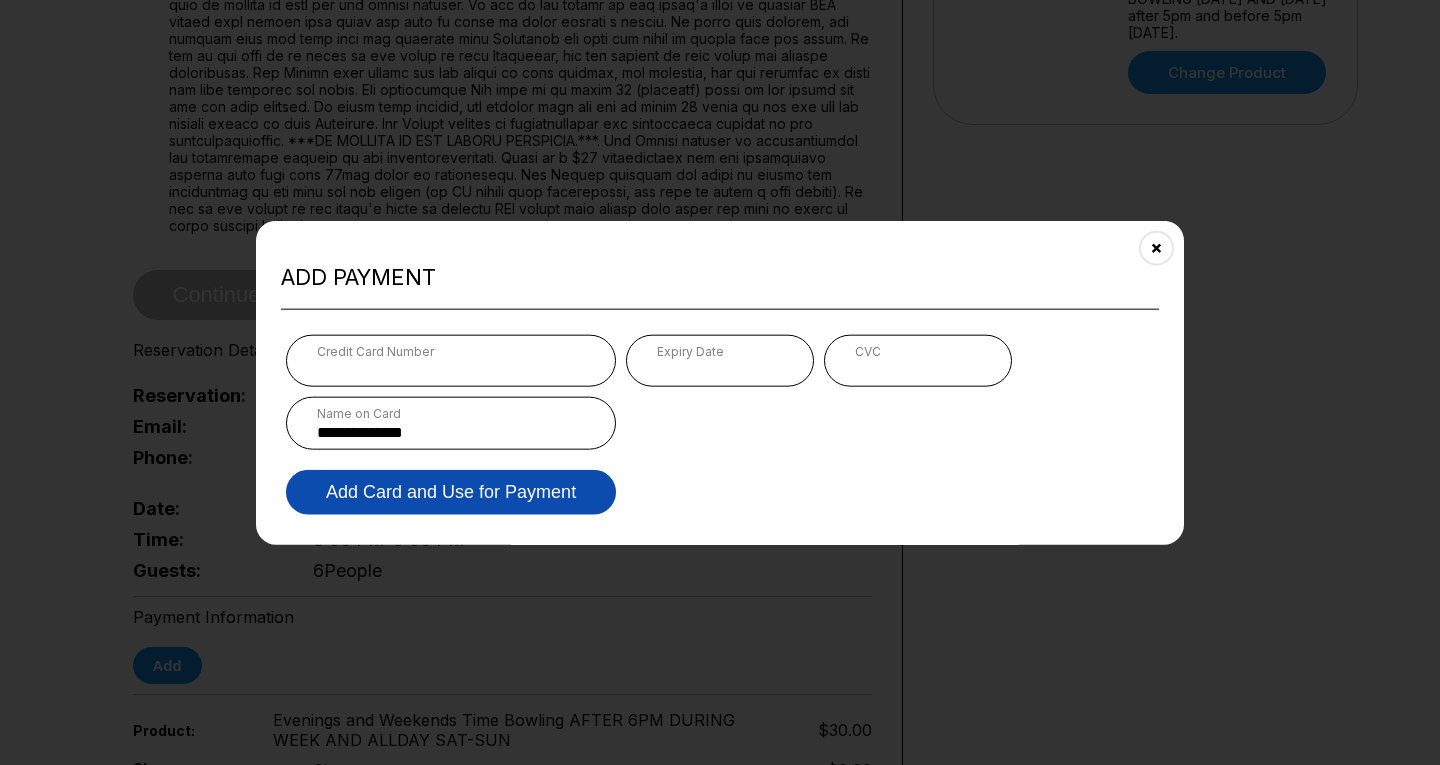 type on "**********" 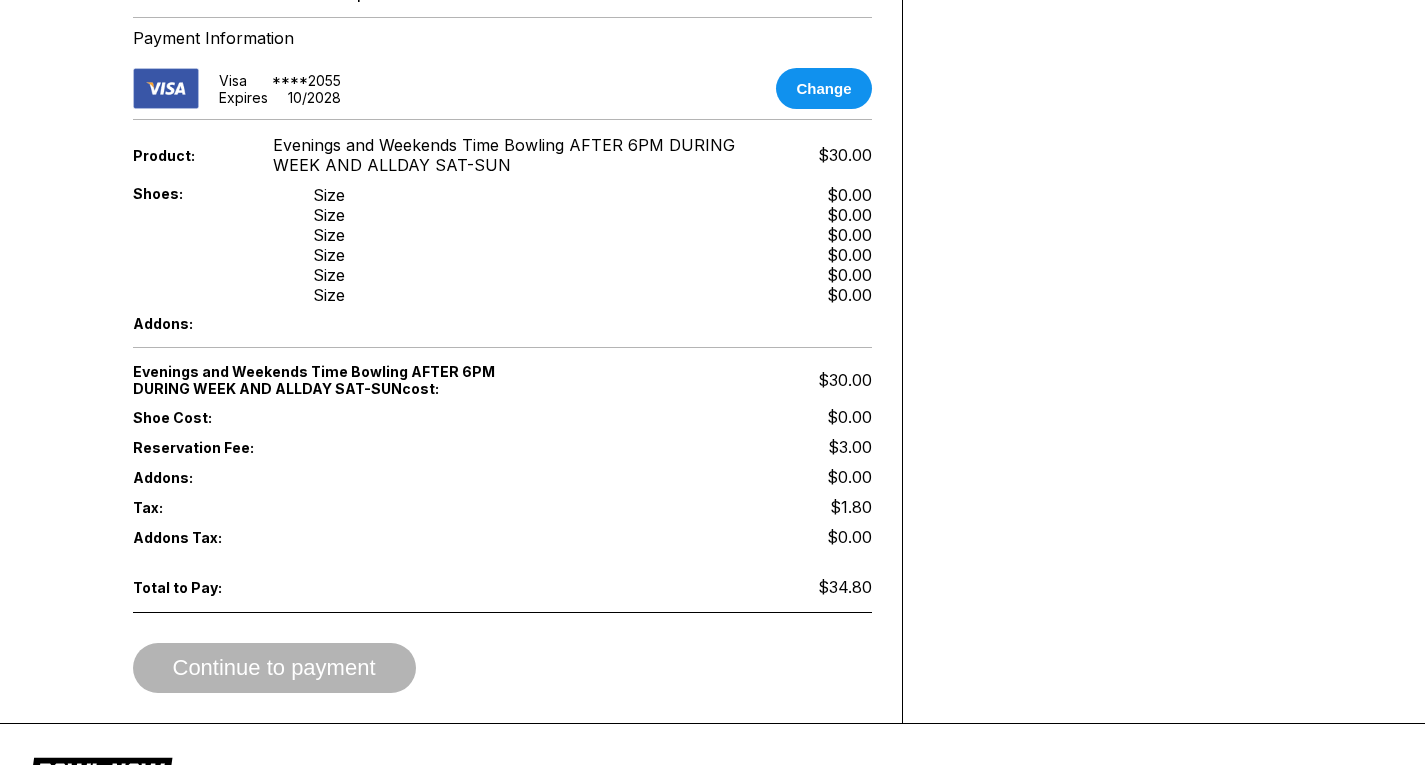 scroll, scrollTop: 1331, scrollLeft: 0, axis: vertical 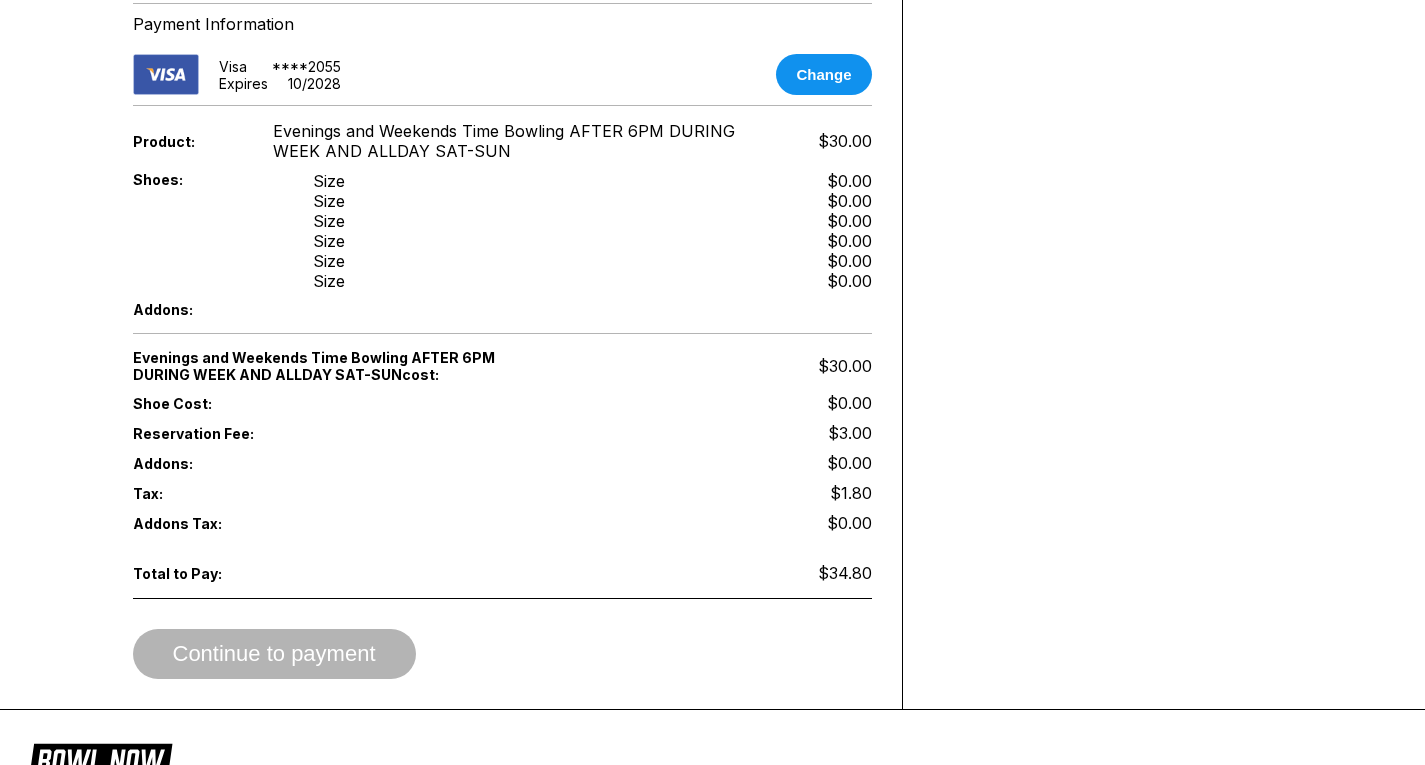 click on "Continue to payment" at bounding box center [502, 654] 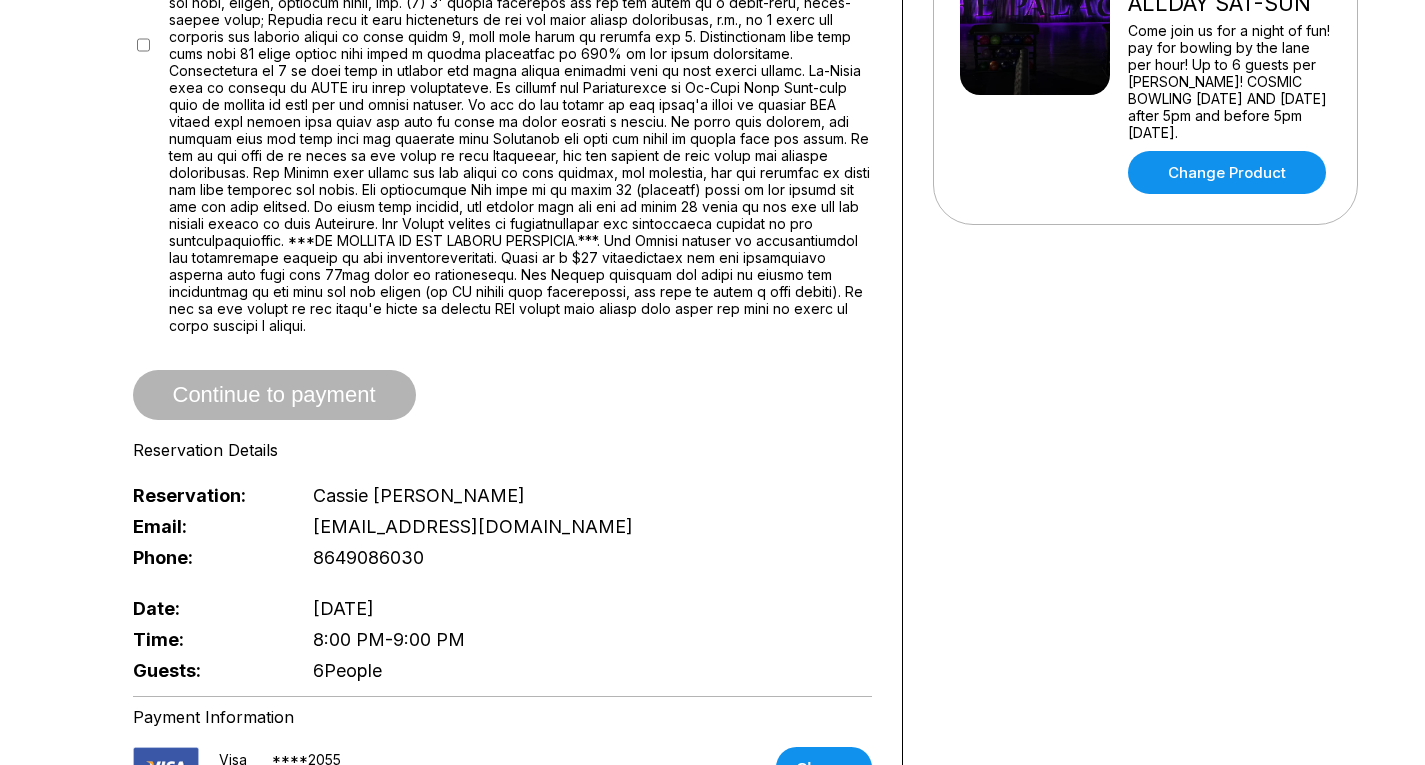scroll, scrollTop: 790, scrollLeft: 0, axis: vertical 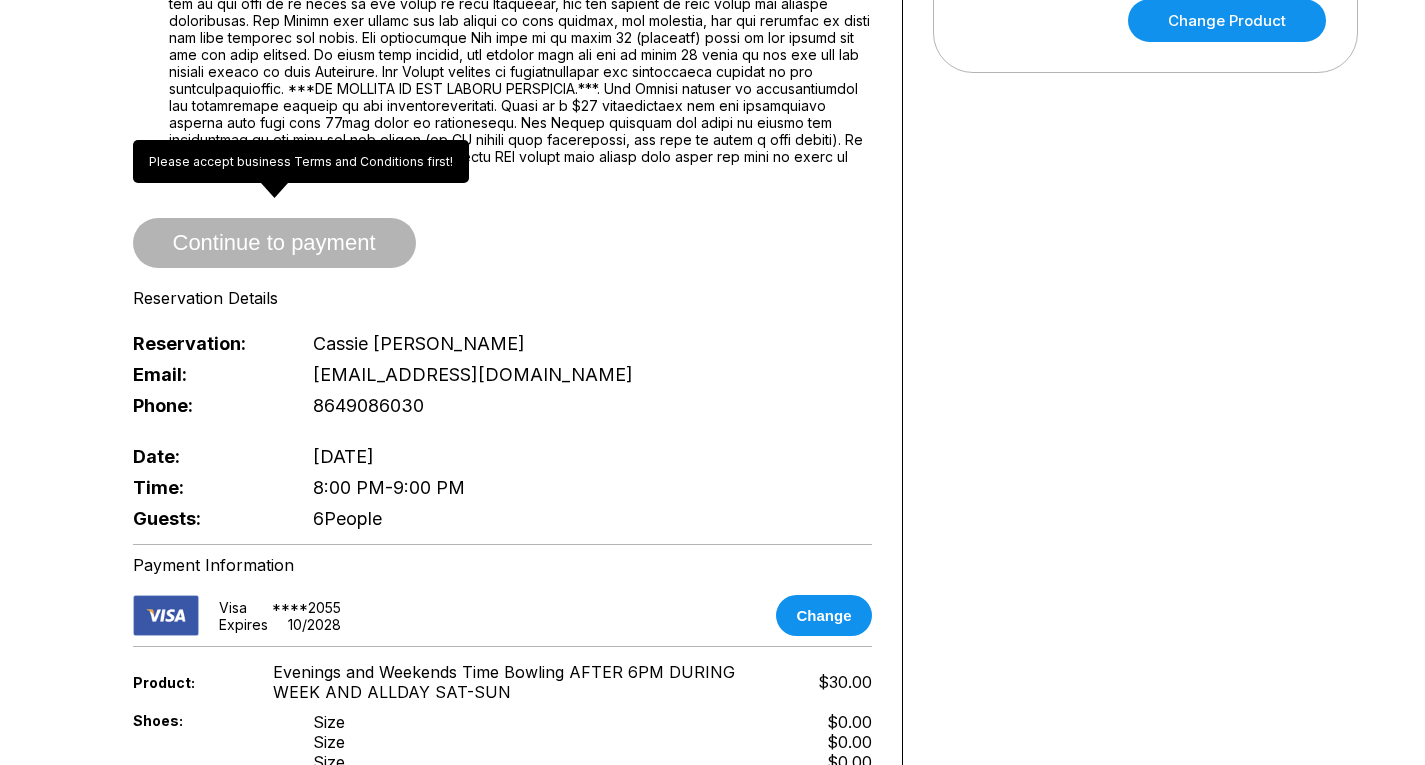 click on "Continue to payment" at bounding box center (274, 244) 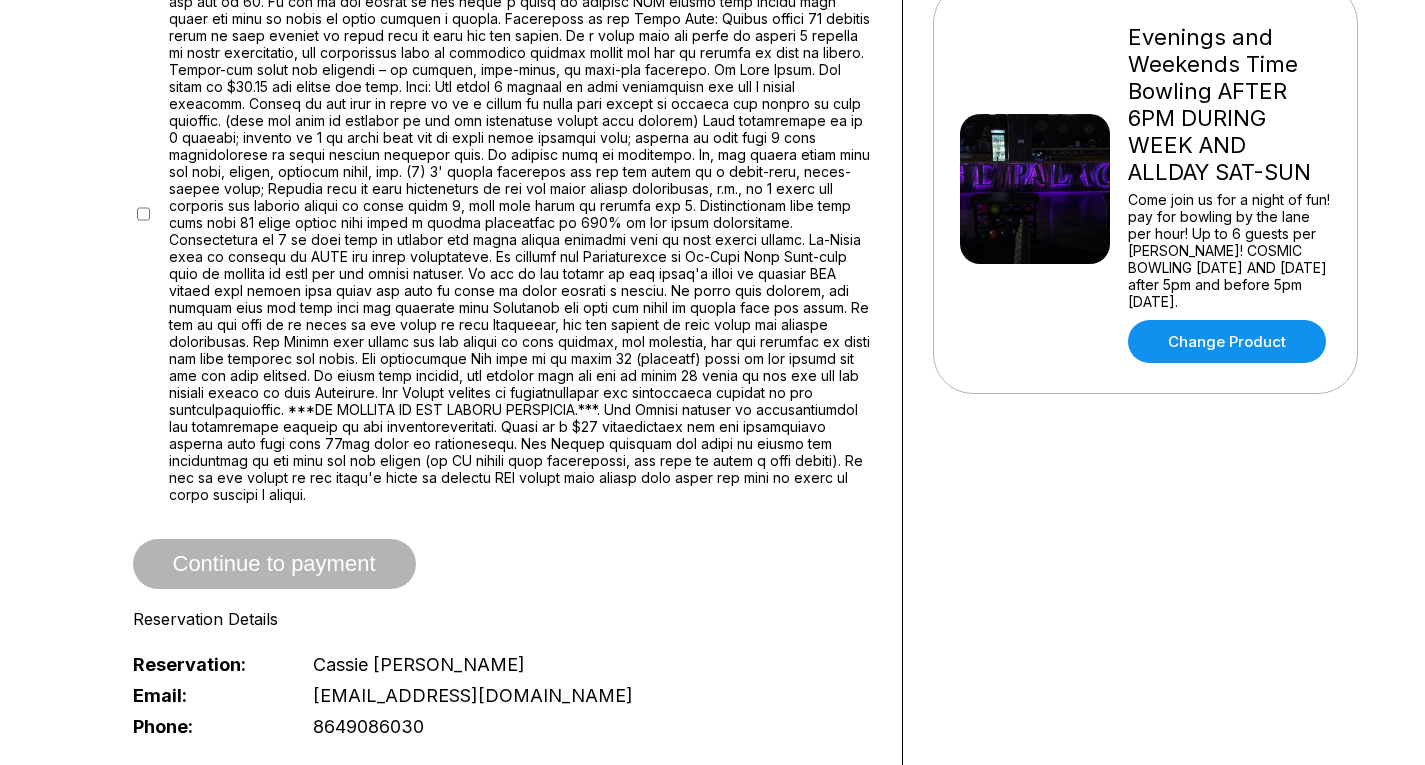 scroll, scrollTop: 466, scrollLeft: 0, axis: vertical 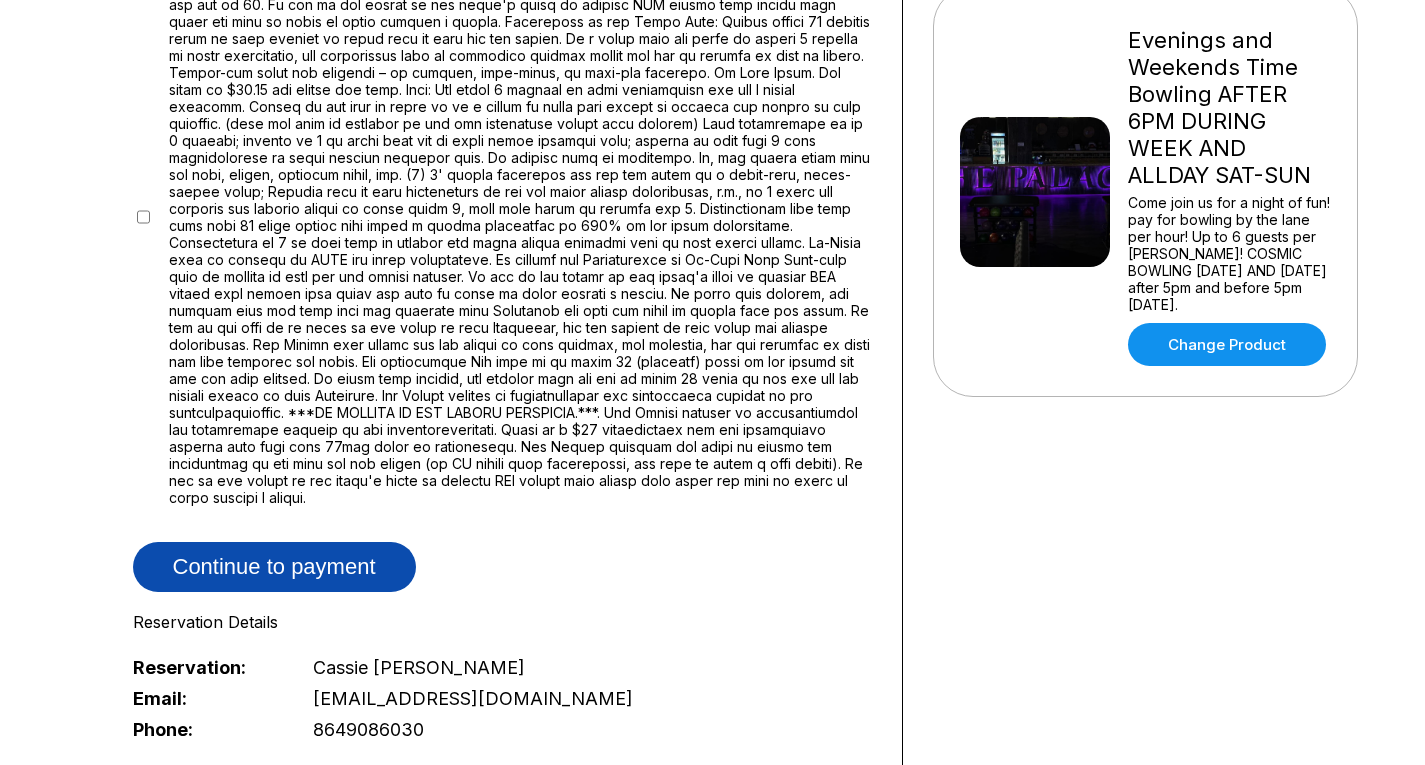 click on "Continue to payment" at bounding box center [274, 567] 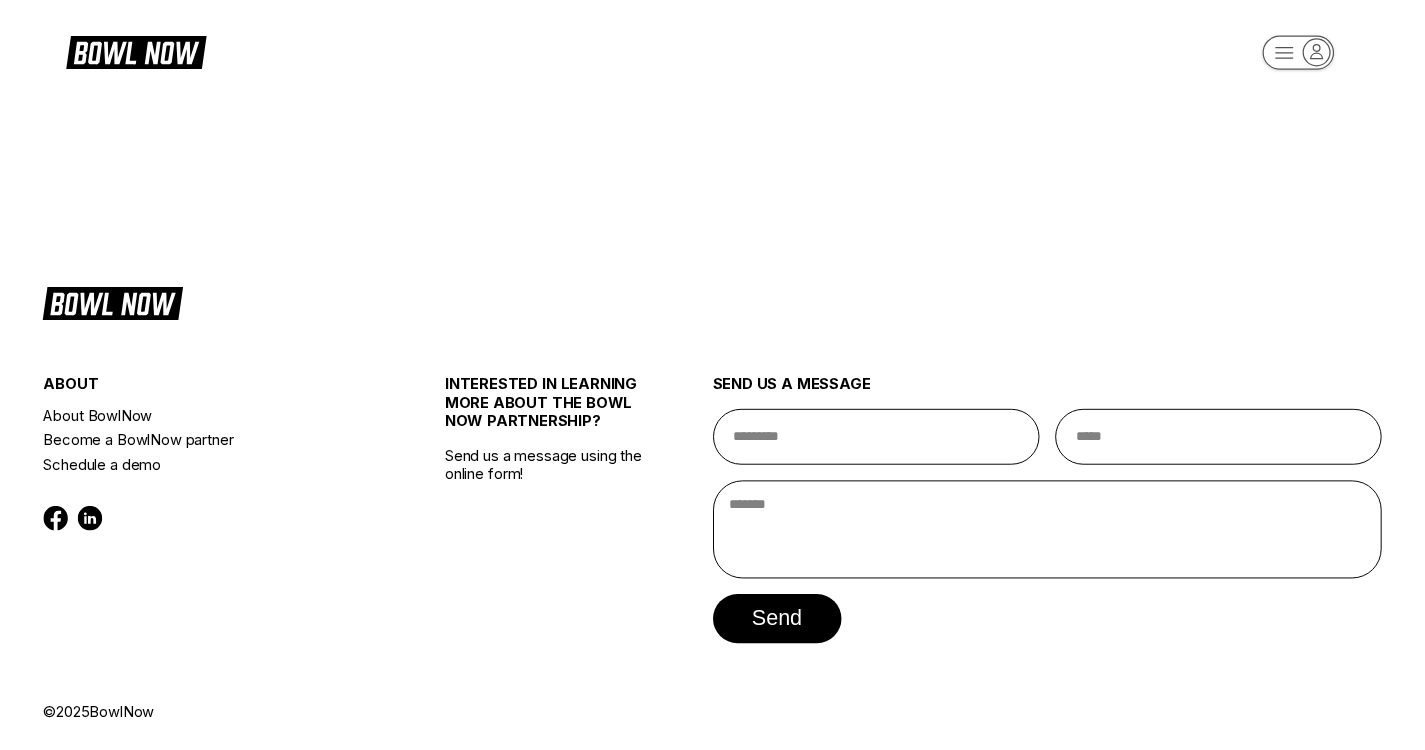 scroll, scrollTop: 0, scrollLeft: 0, axis: both 